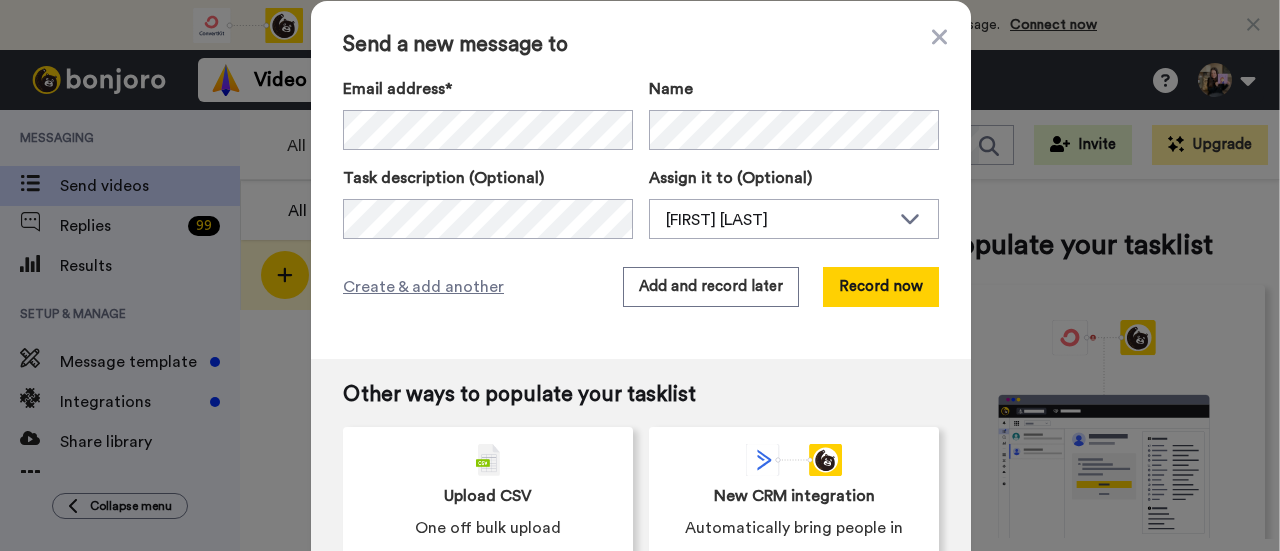 scroll, scrollTop: 0, scrollLeft: 0, axis: both 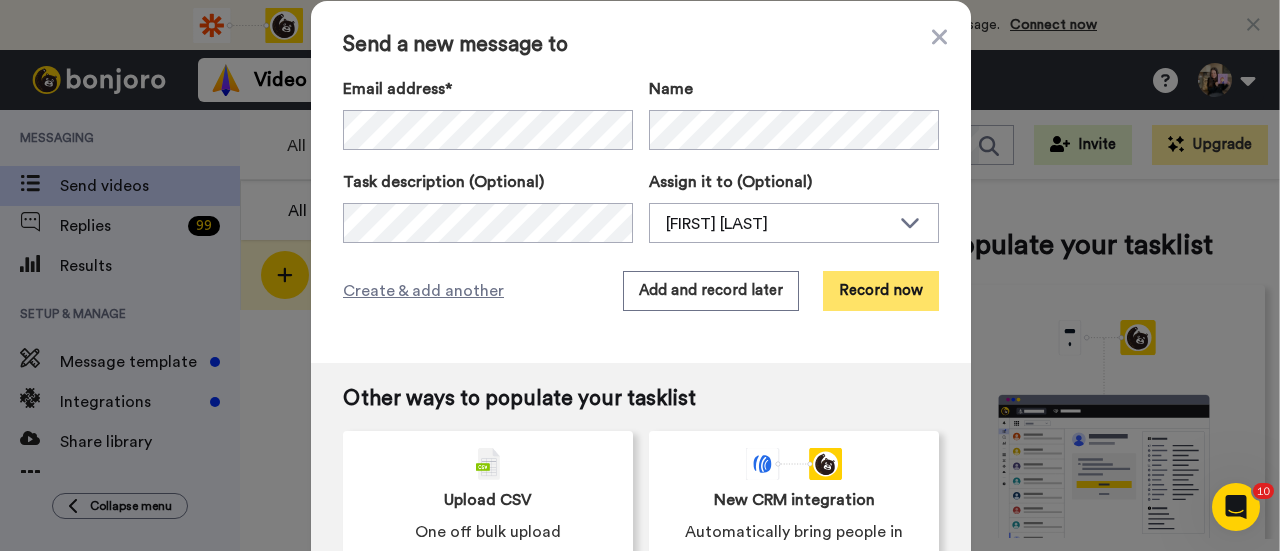 click on "Record now" at bounding box center (881, 291) 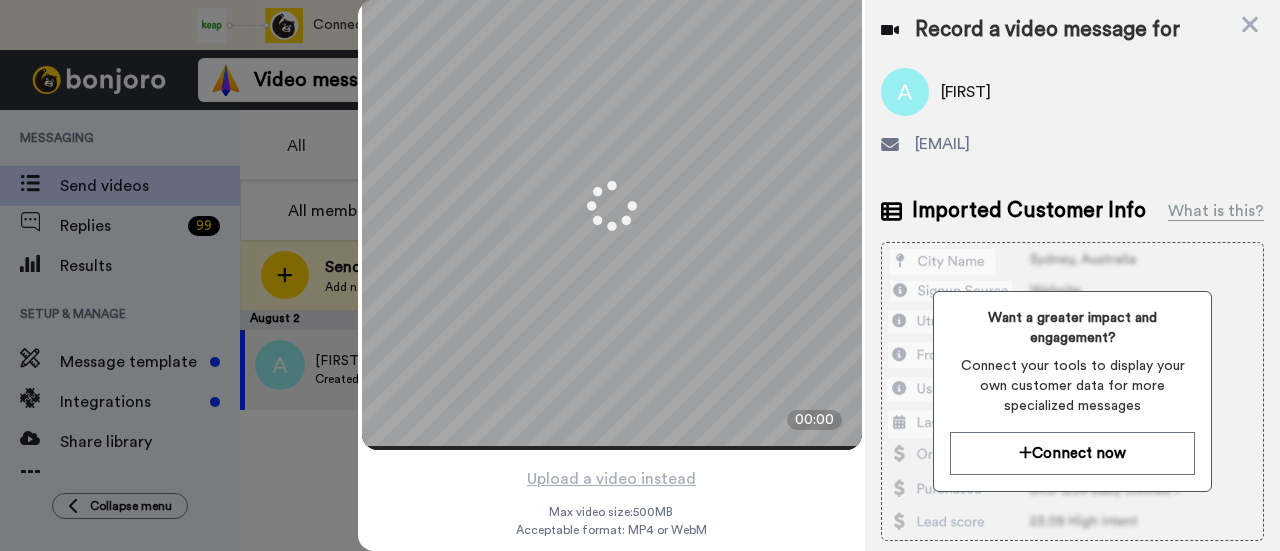scroll, scrollTop: 96, scrollLeft: 0, axis: vertical 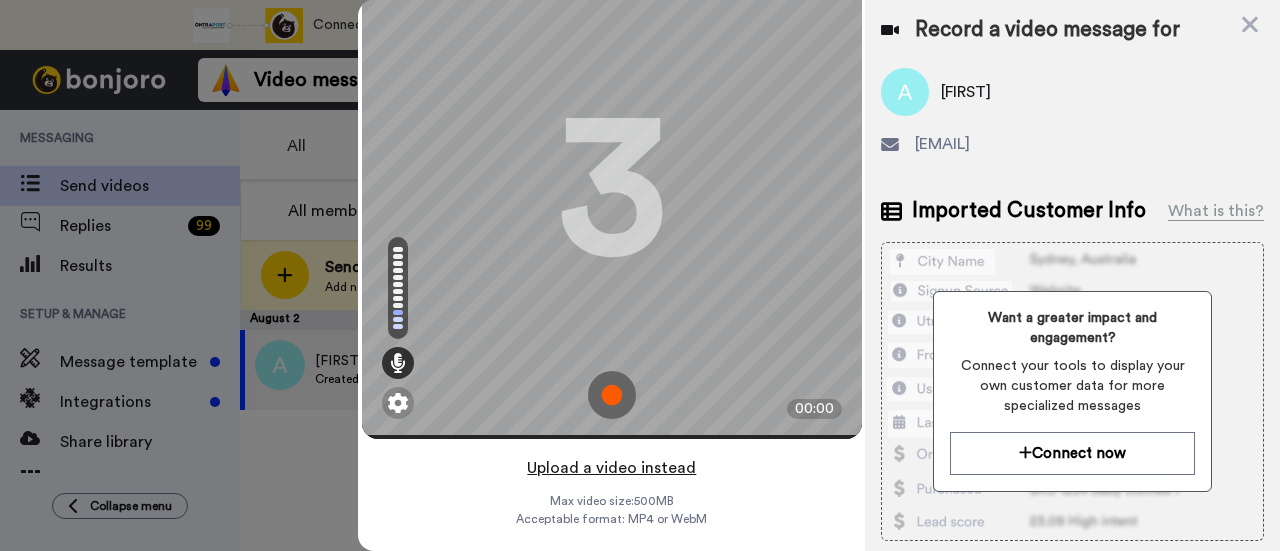 click on "Upload a video instead" at bounding box center [611, 468] 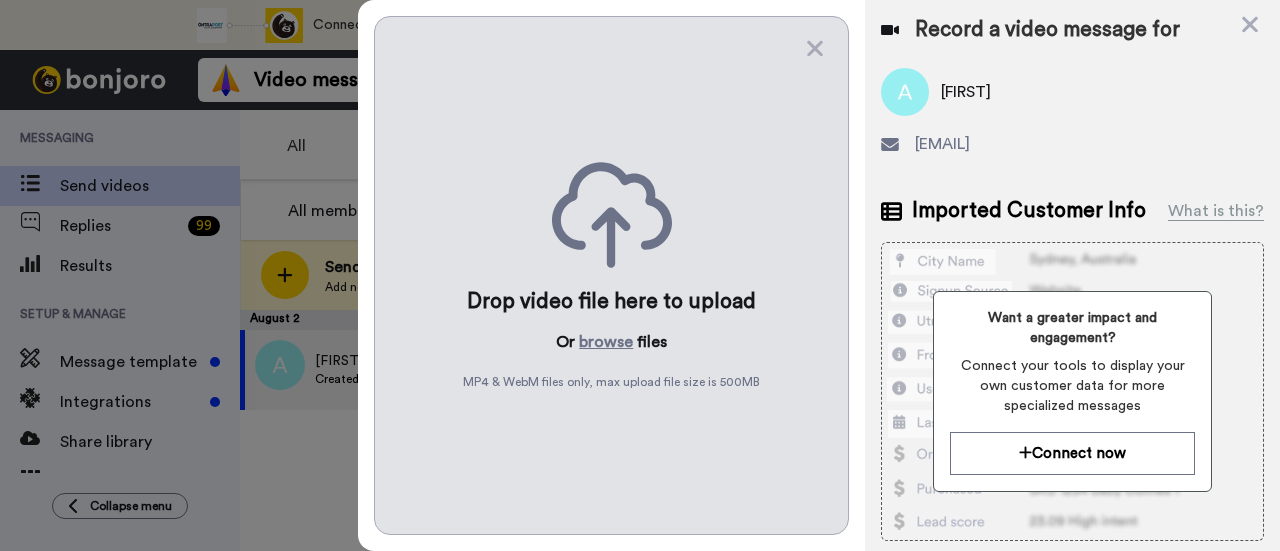 scroll, scrollTop: 0, scrollLeft: 0, axis: both 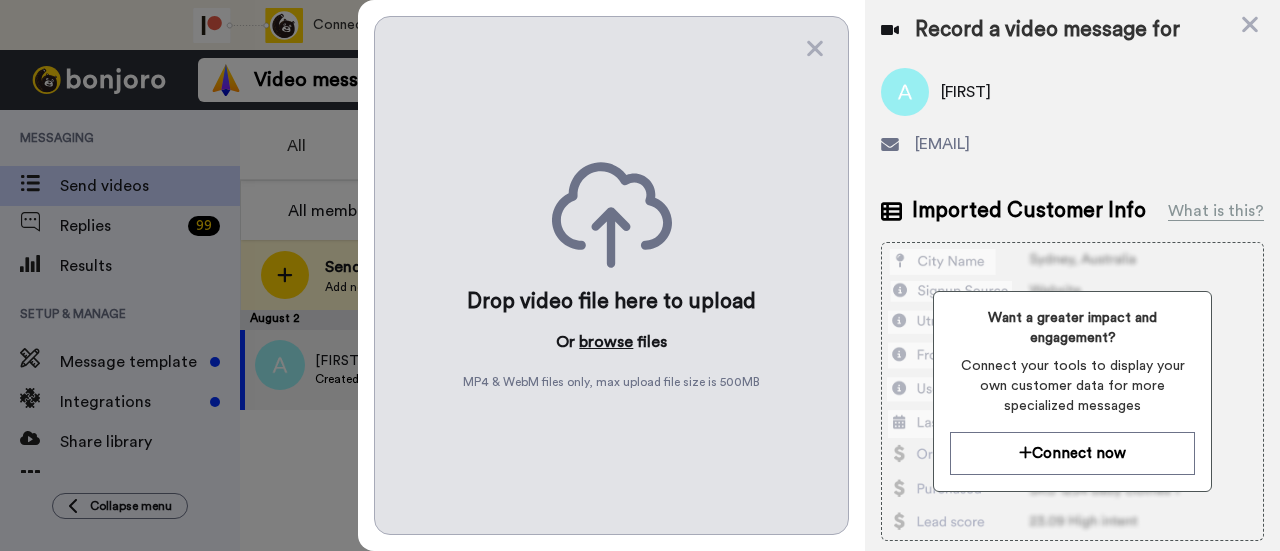 click on "browse" at bounding box center [606, 342] 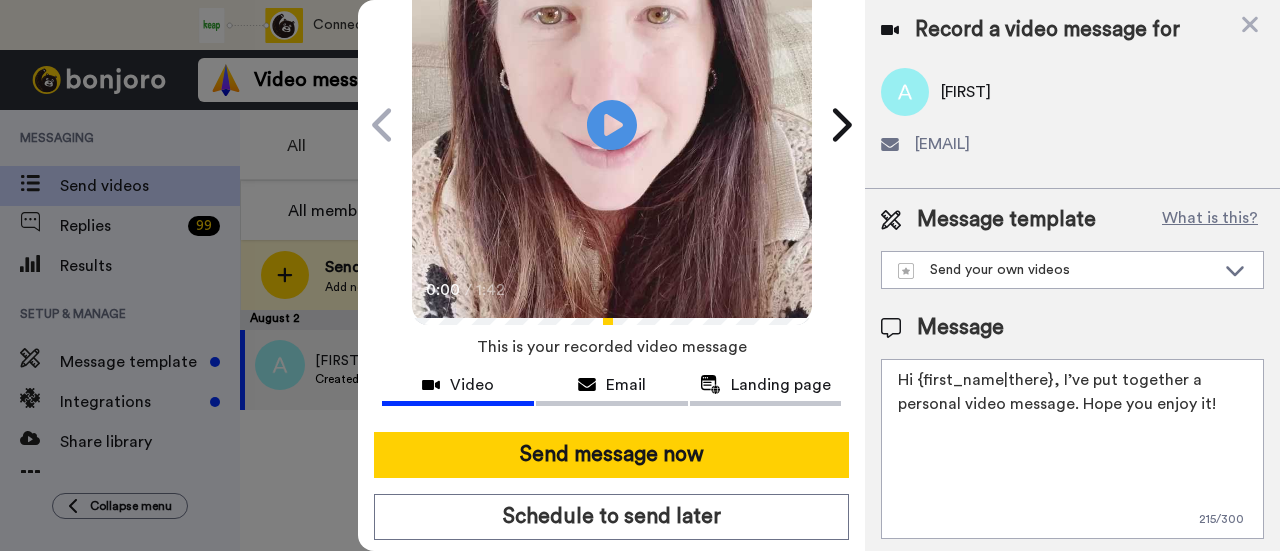scroll, scrollTop: 218, scrollLeft: 0, axis: vertical 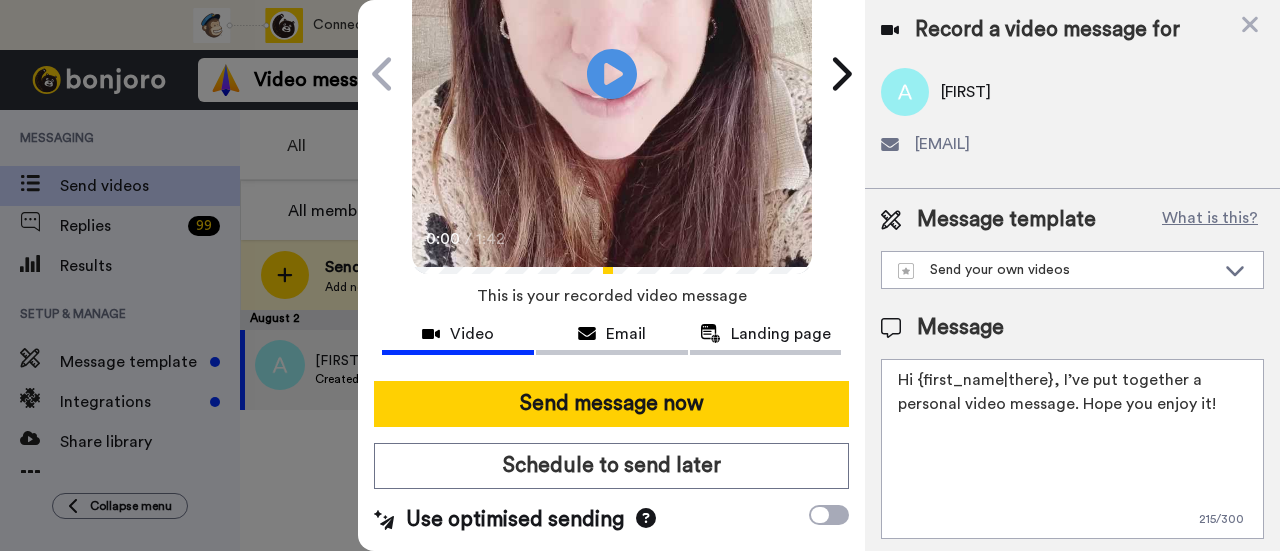drag, startPoint x: 1224, startPoint y: 409, endPoint x: 1057, endPoint y: 369, distance: 171.72362 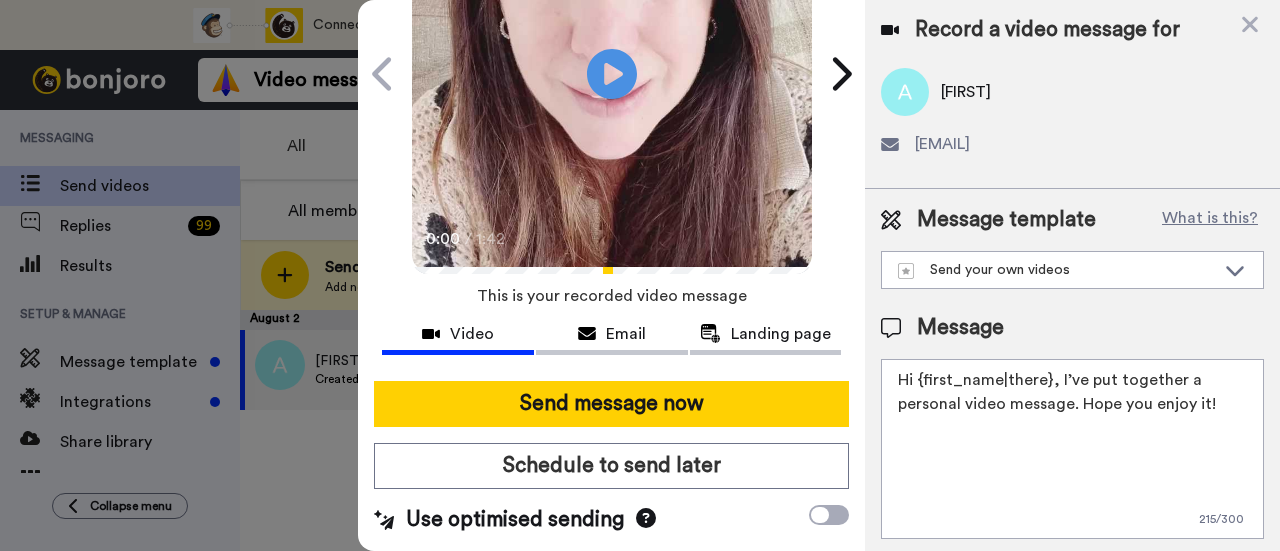 paste on "welcome to SLP Elevate! I created a video welcome for you! Feel free to click reply if you have any questions! I am here for you and cannot wait to hear about your students’ success and all of the time you save" 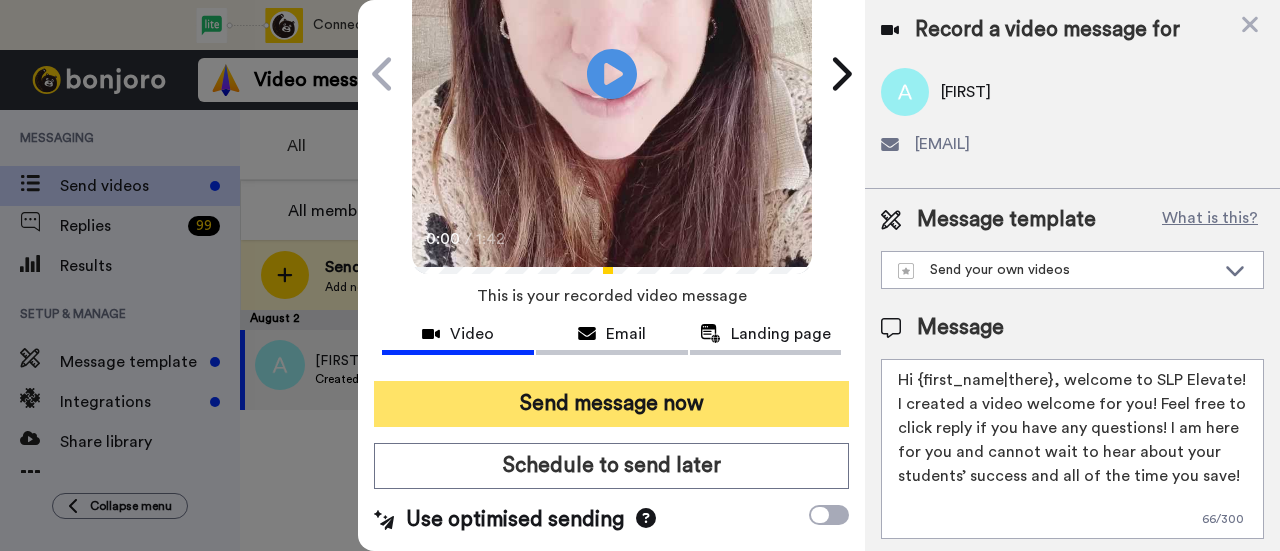 type on "Hi {first_name|there}, welcome to SLP Elevate! I created a video welcome for you! Feel free to click reply if you have any questions! I am here for you and cannot wait to hear about your students’ success and all of the time you save!" 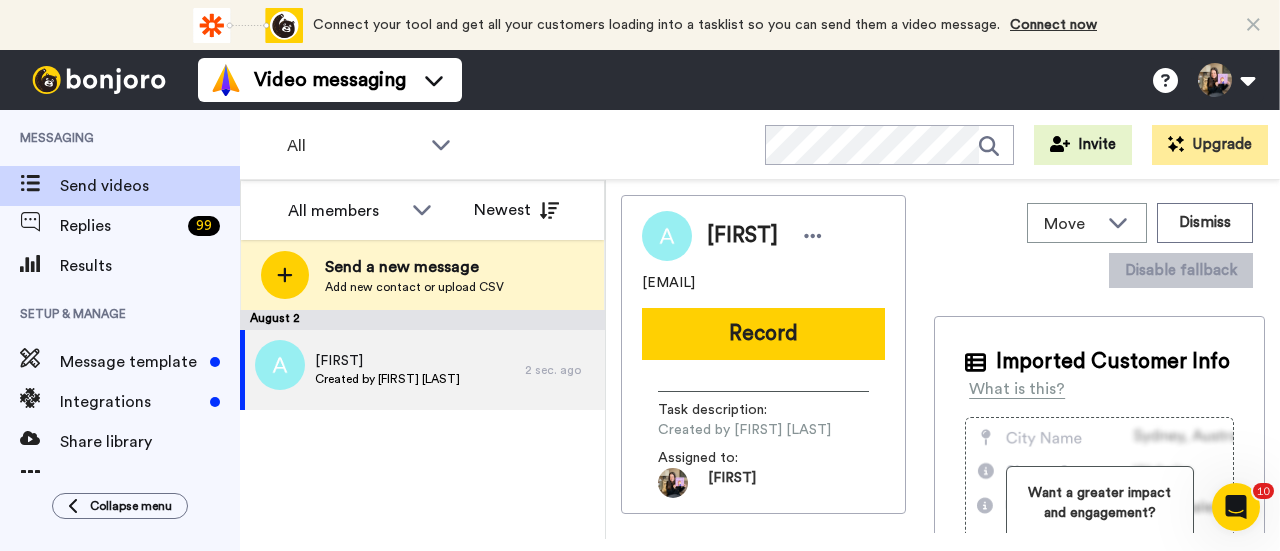 scroll, scrollTop: 0, scrollLeft: 0, axis: both 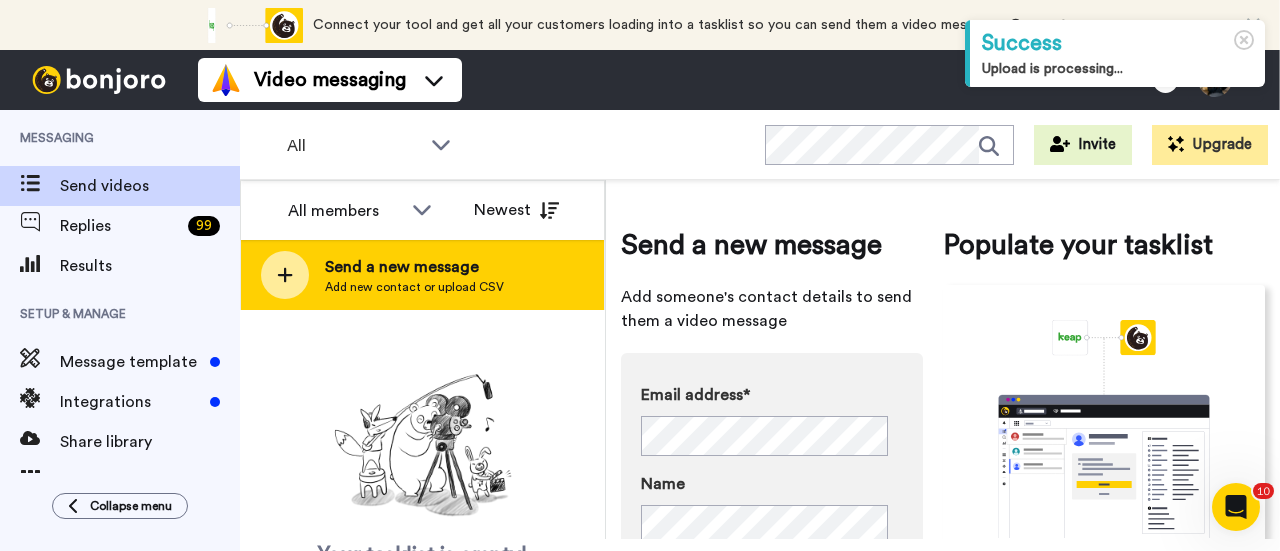 click on "Send a new message Add new contact or upload CSV" at bounding box center (422, 275) 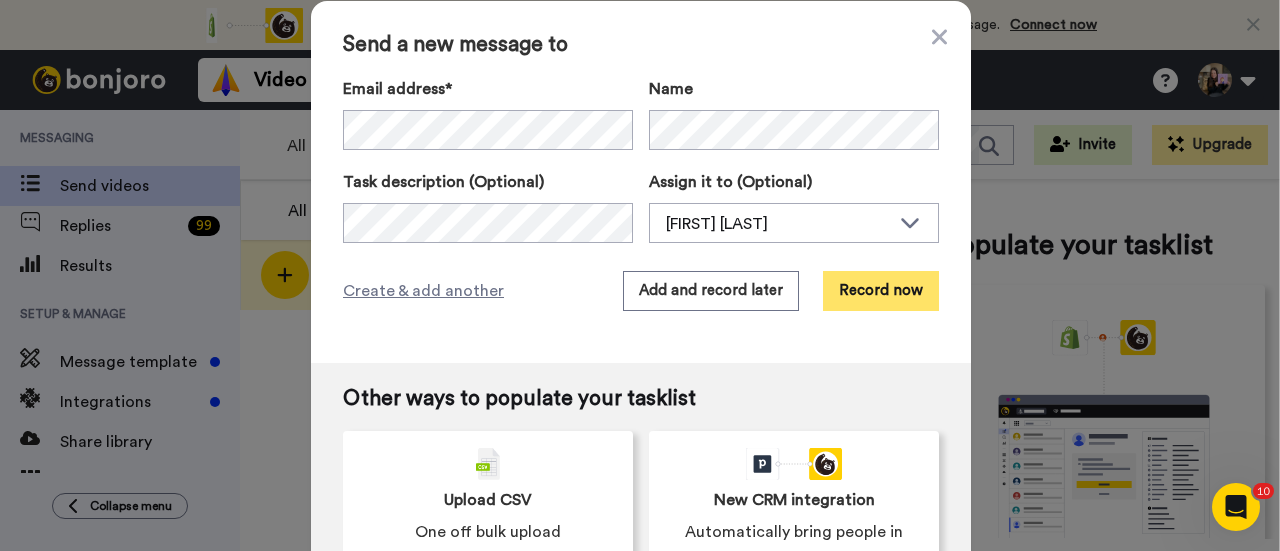 click on "Record now" at bounding box center (881, 291) 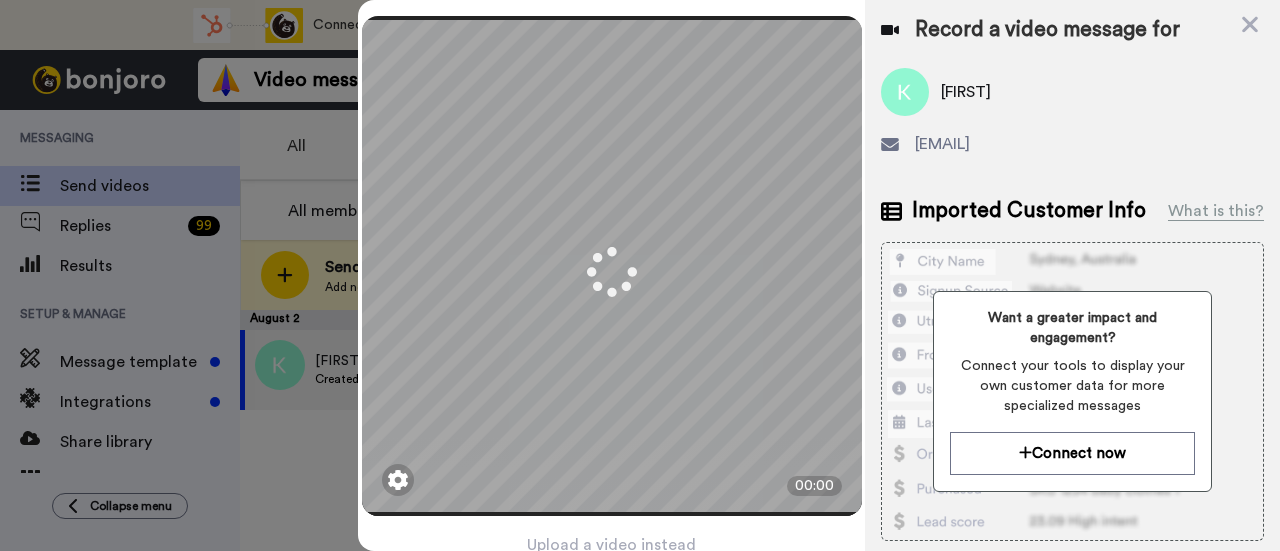 scroll, scrollTop: 96, scrollLeft: 0, axis: vertical 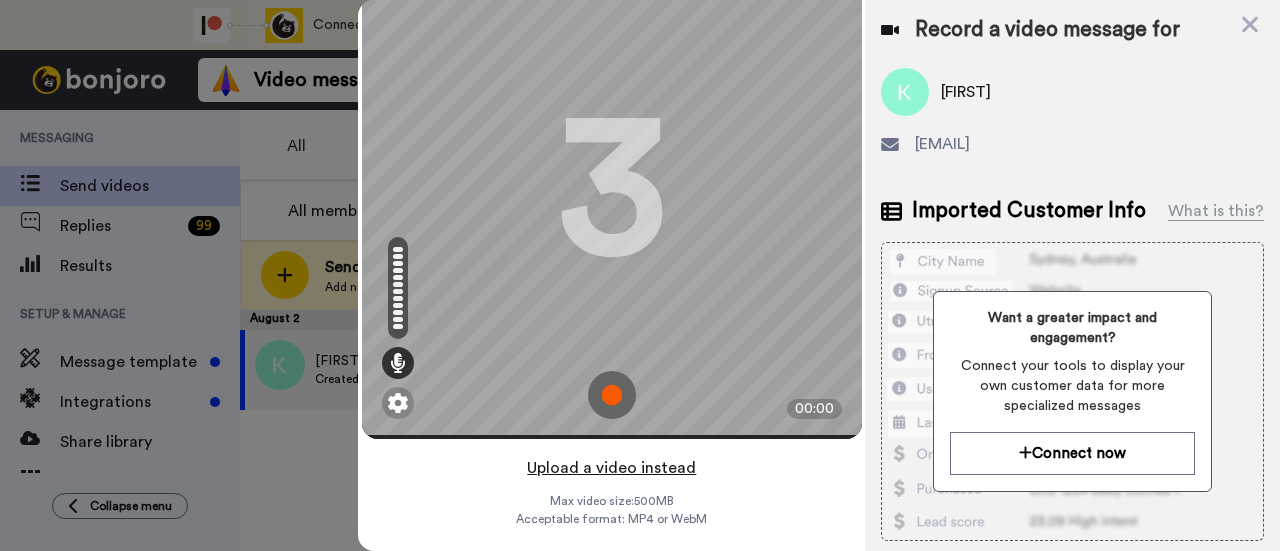 click on "Upload a video instead" at bounding box center [611, 468] 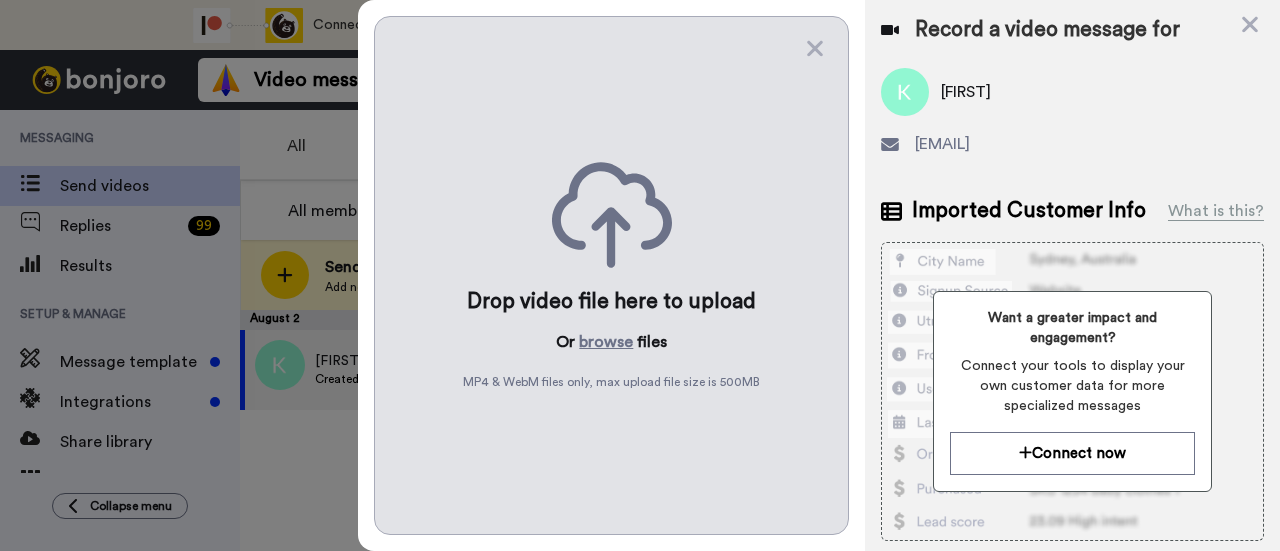scroll, scrollTop: 0, scrollLeft: 0, axis: both 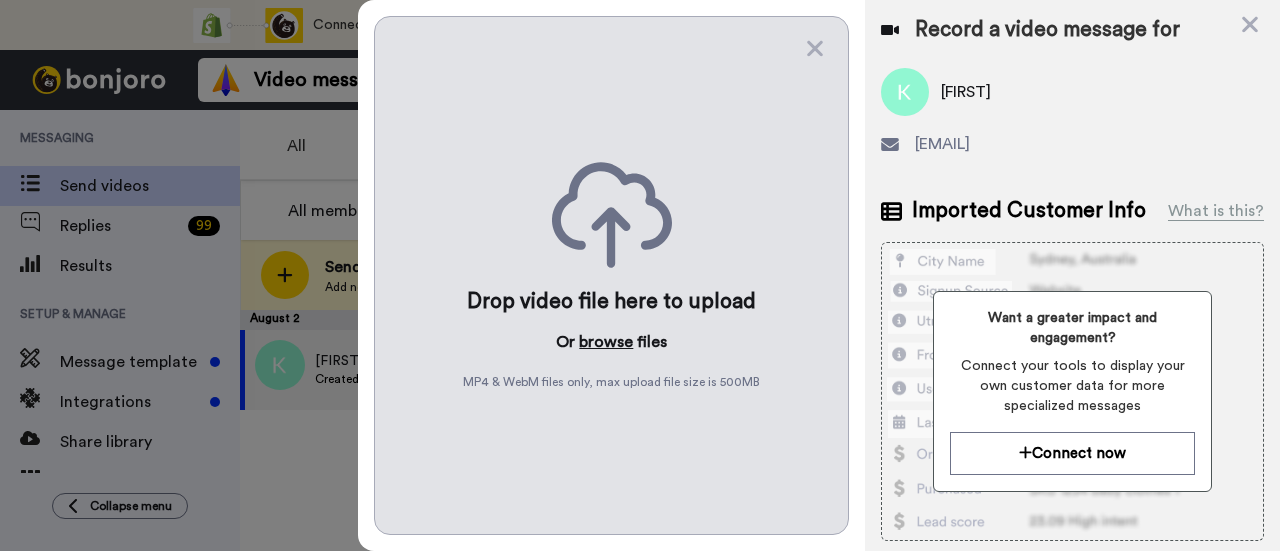 click on "browse" at bounding box center (606, 342) 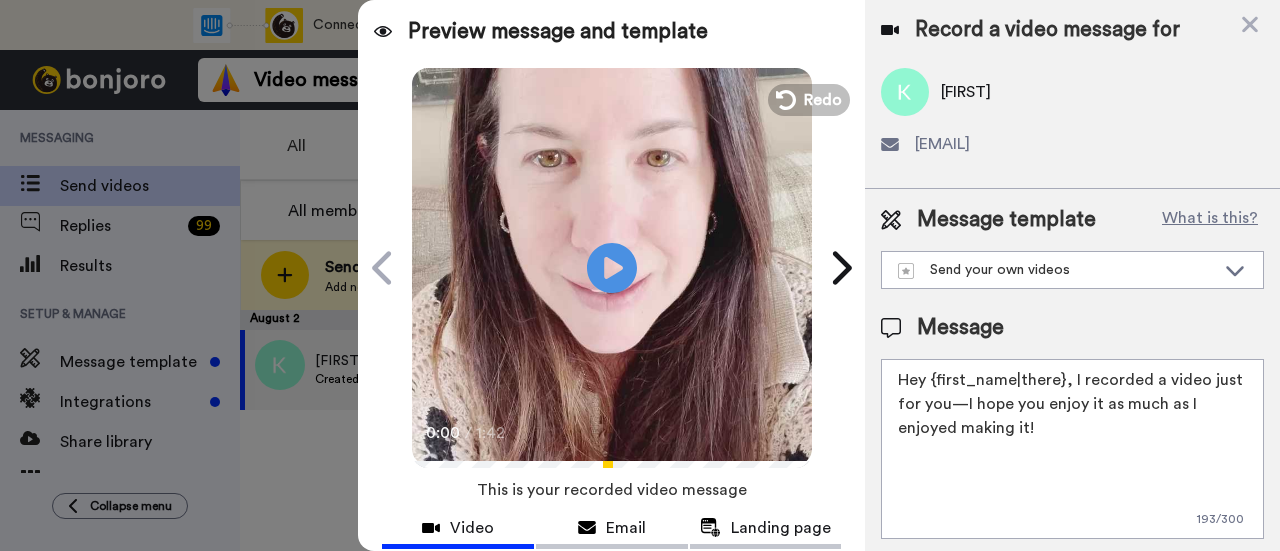 drag, startPoint x: 1121, startPoint y: 441, endPoint x: 1068, endPoint y: 373, distance: 86.21485 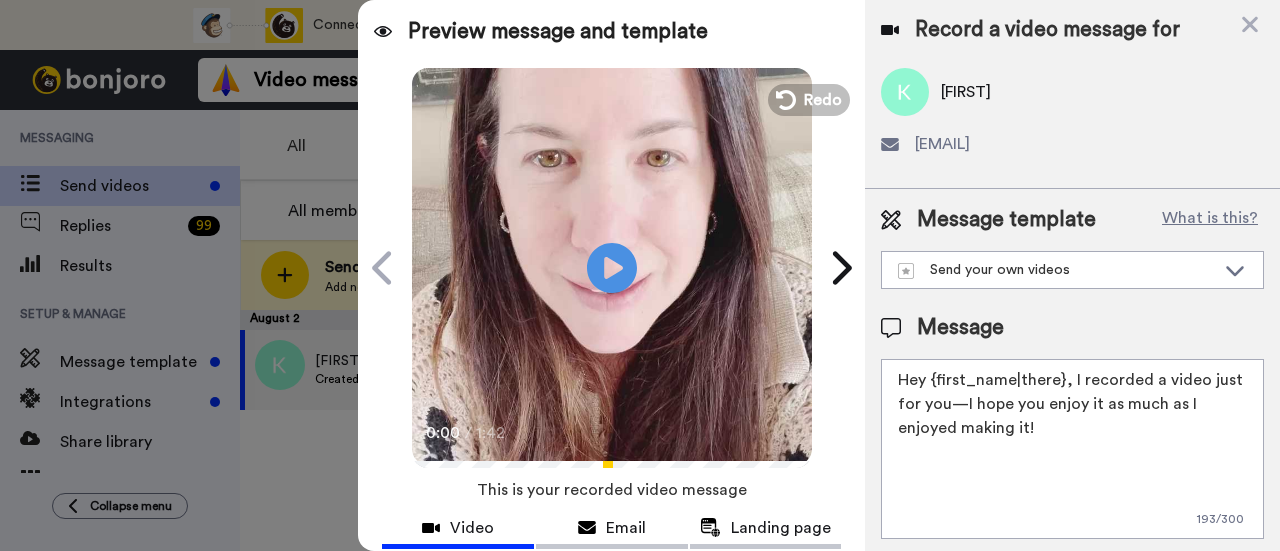 paste on "welcome to SLP Elevate! I created a video welcome for you! Feel free to click reply if you have any questions! I am here for you and cannot wait to hear about your students’ success and all of the time you save" 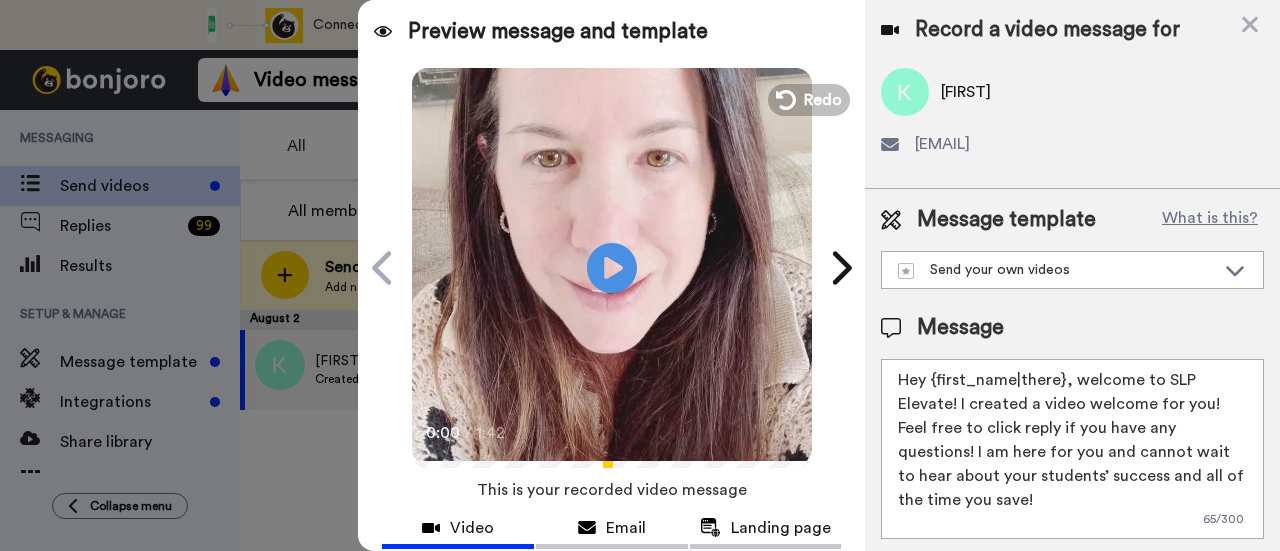 scroll, scrollTop: 218, scrollLeft: 0, axis: vertical 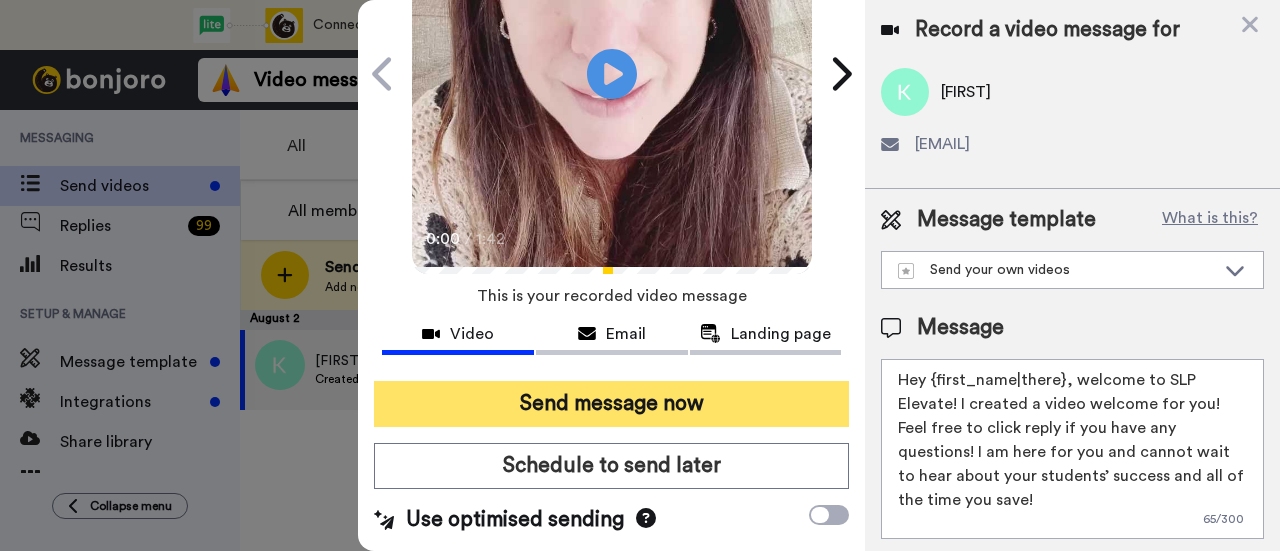 type on "Hey {first_name|there}, welcome to SLP Elevate! I created a video welcome for you! Feel free to click reply if you have any questions! I am here for you and cannot wait to hear about your students’ success and all of the time you save!" 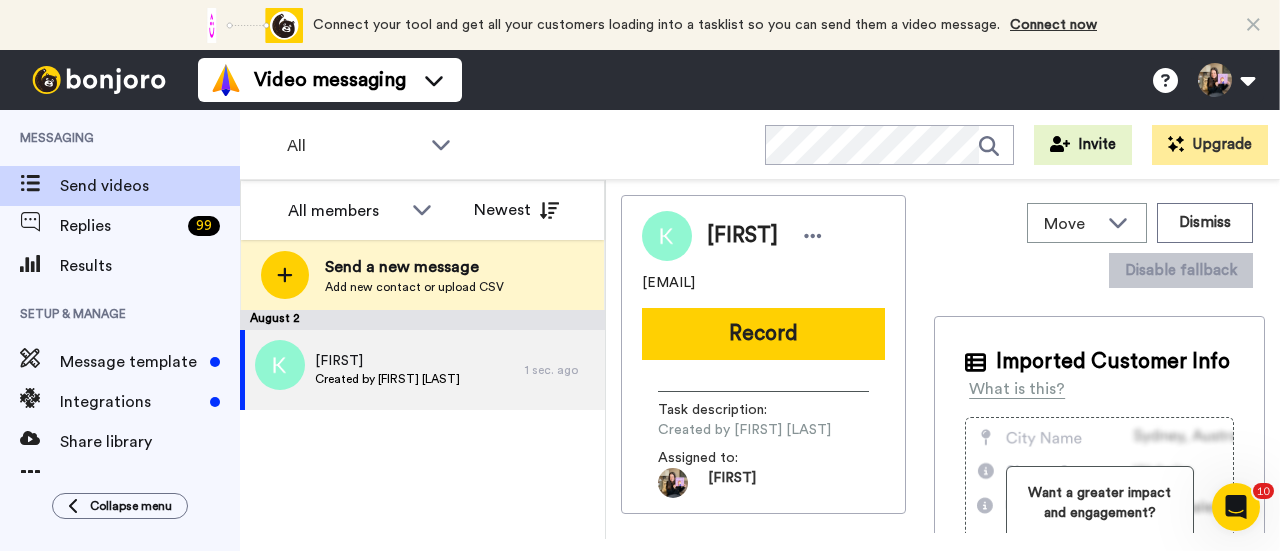 scroll, scrollTop: 0, scrollLeft: 0, axis: both 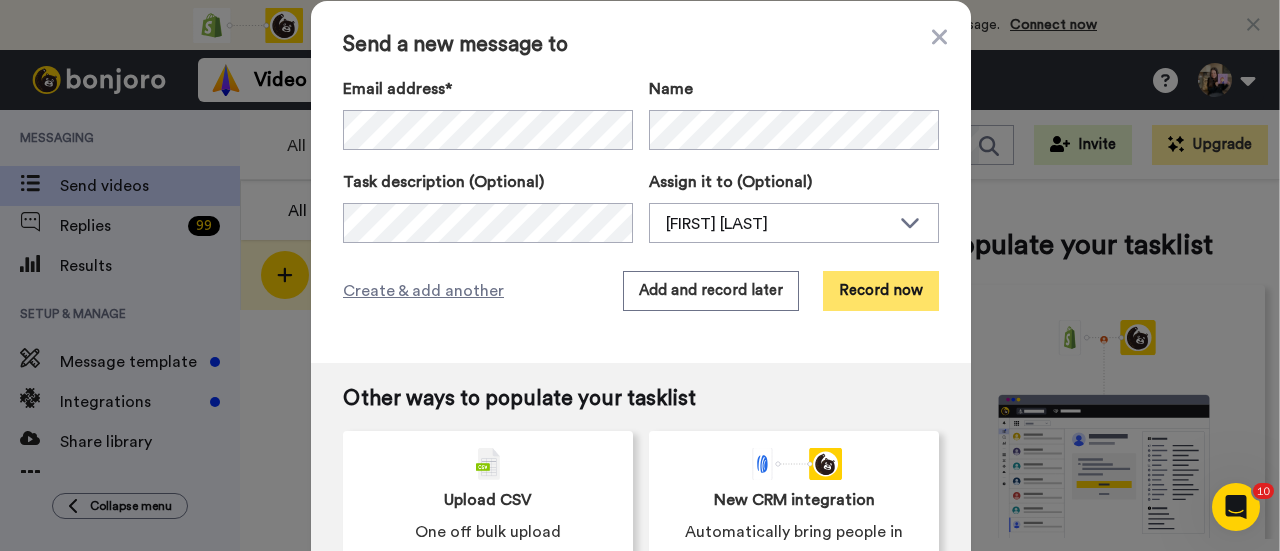 click on "Record now" at bounding box center (881, 291) 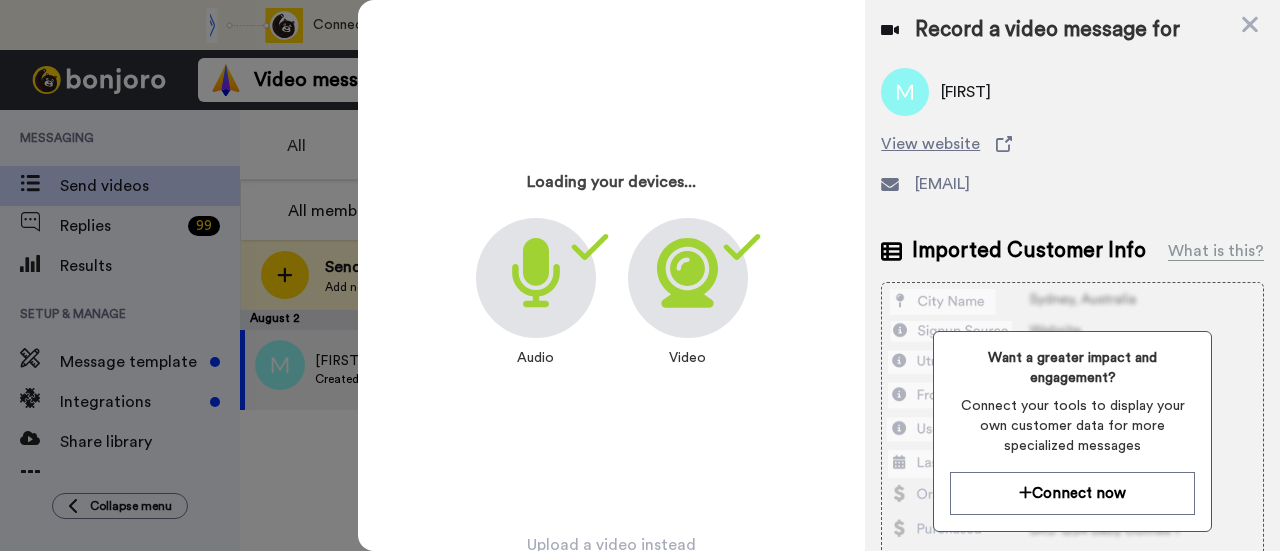 scroll, scrollTop: 96, scrollLeft: 0, axis: vertical 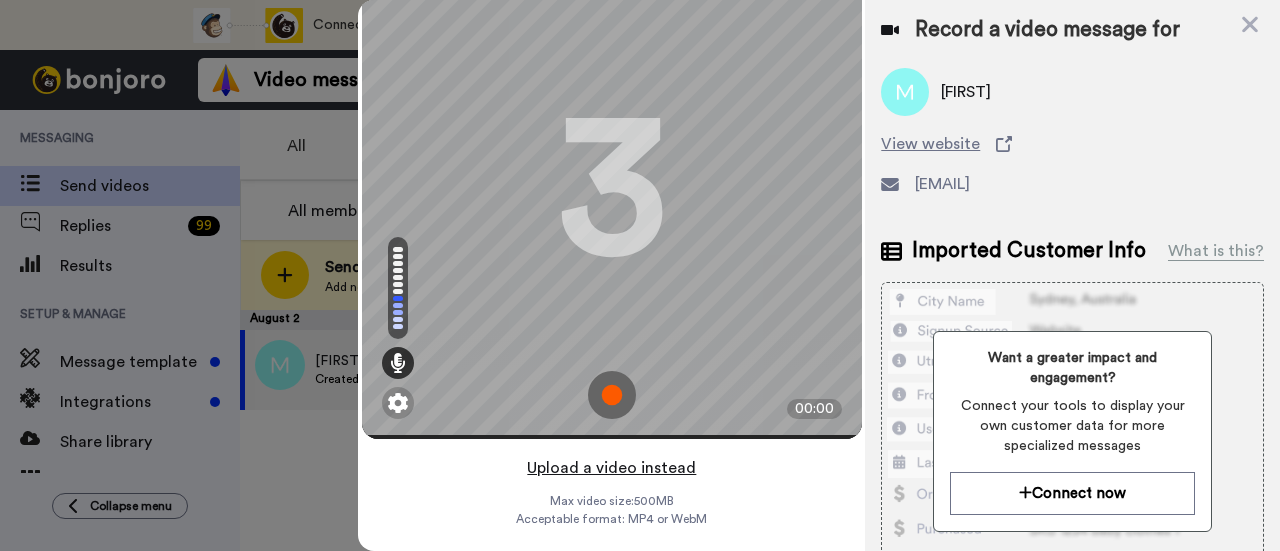 click on "Upload a video instead" at bounding box center [611, 468] 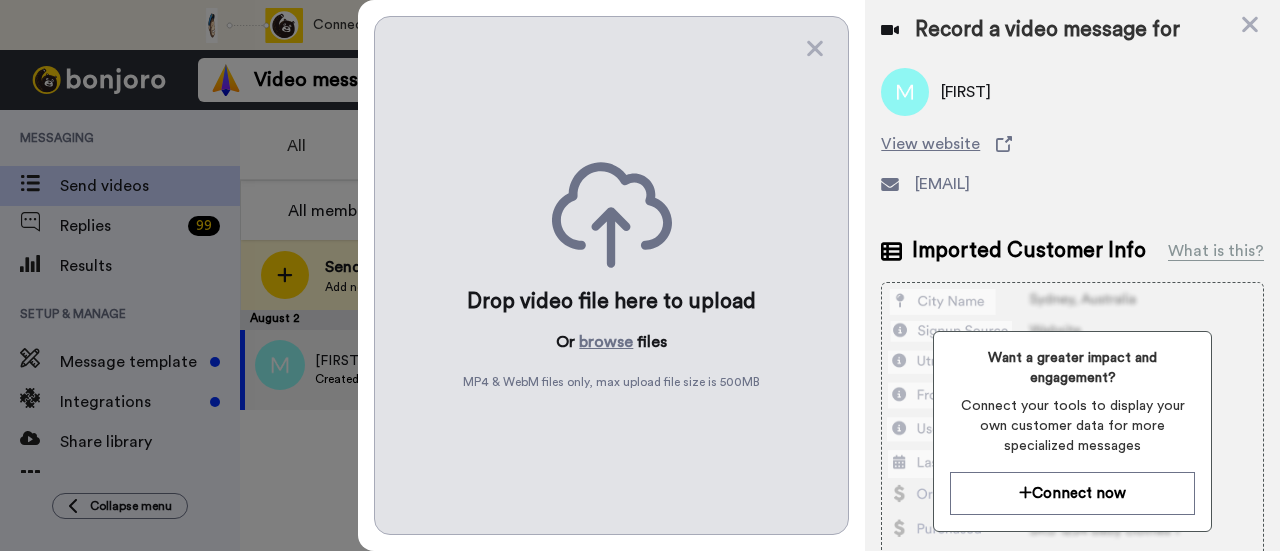 scroll, scrollTop: 0, scrollLeft: 0, axis: both 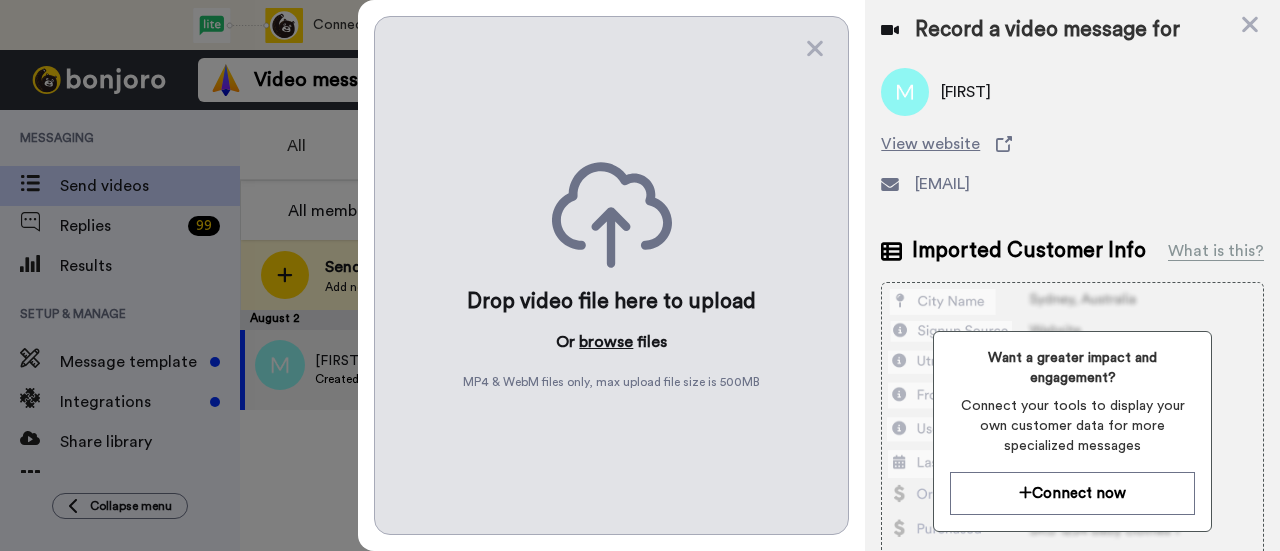 click on "browse" at bounding box center [606, 342] 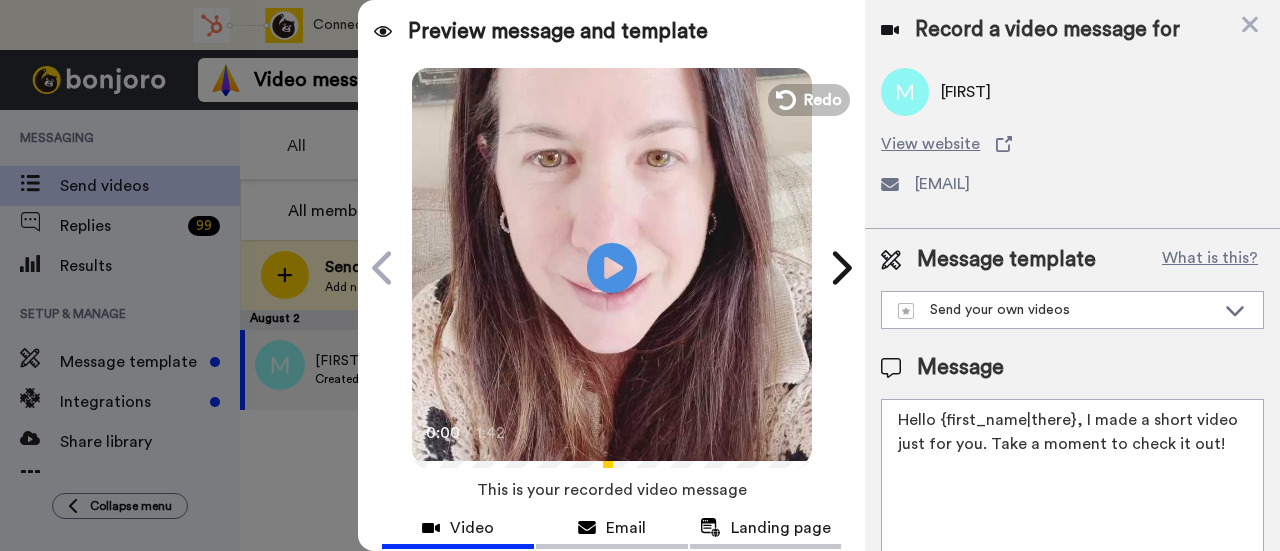 drag, startPoint x: 1222, startPoint y: 441, endPoint x: 1079, endPoint y: 427, distance: 143.68369 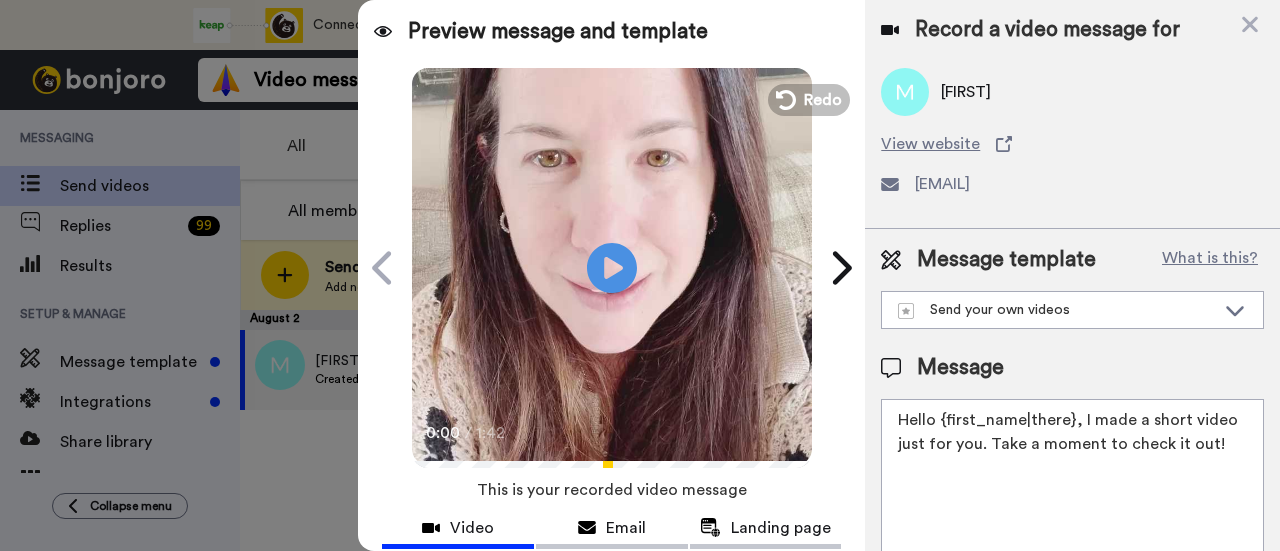 paste on "welcome to SLP Elevate! I created a video welcome for you! Feel free to click reply if you have any questions! I am here for you and cannot wait to hear about your students’ success and all of the time you save" 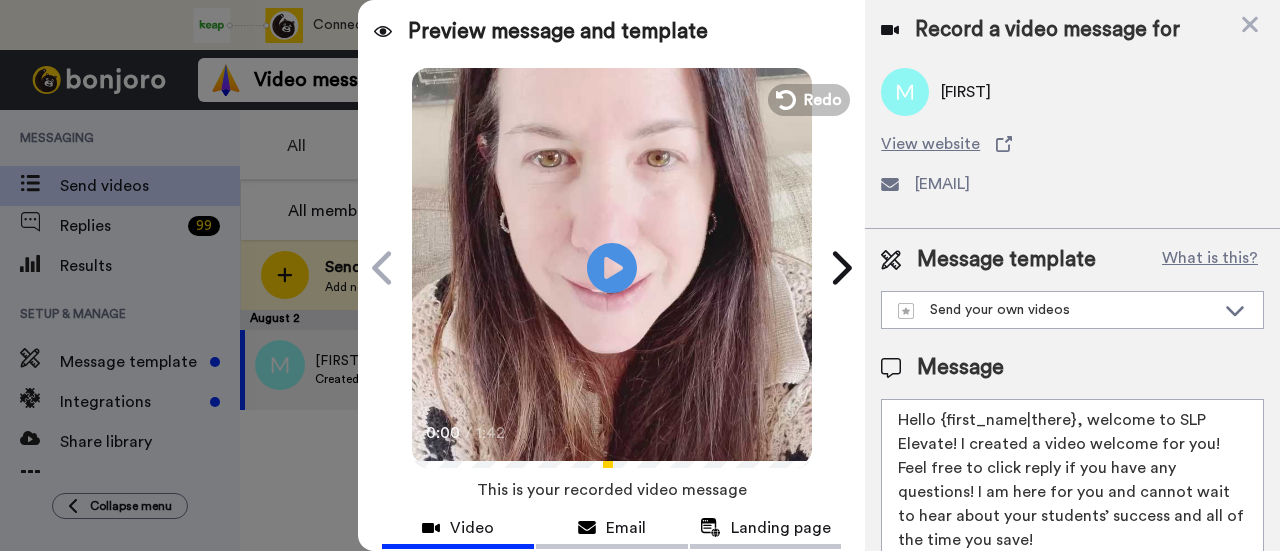 scroll, scrollTop: 8, scrollLeft: 0, axis: vertical 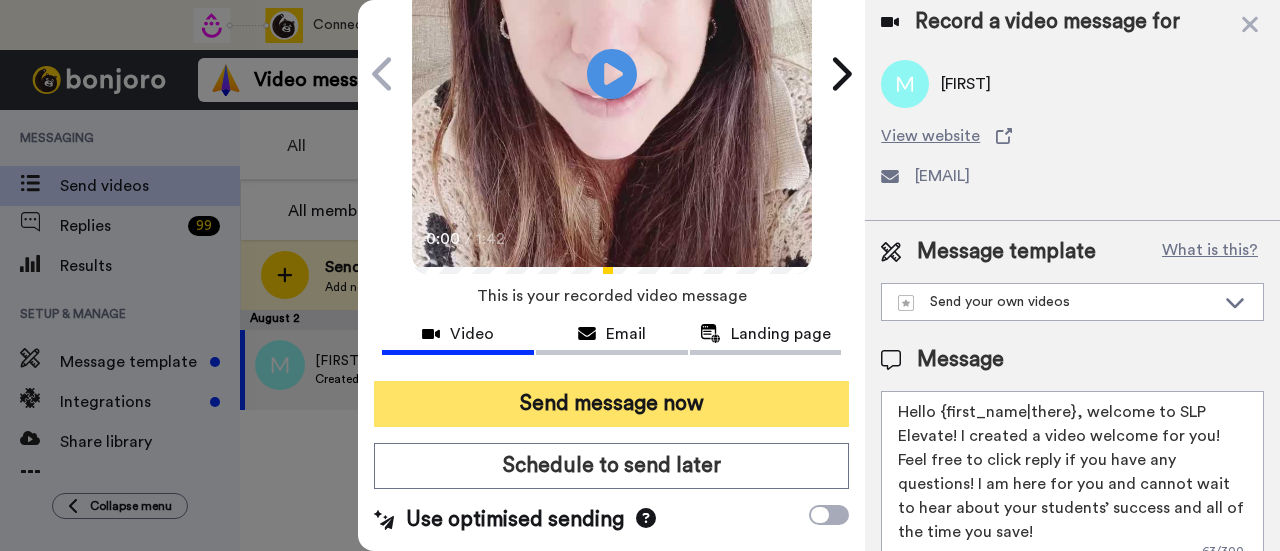 type on "Hello {first_name|there}, welcome to SLP Elevate! I created a video welcome for you! Feel free to click reply if you have any questions! I am here for you and cannot wait to hear about your students’ success and all of the time you save!" 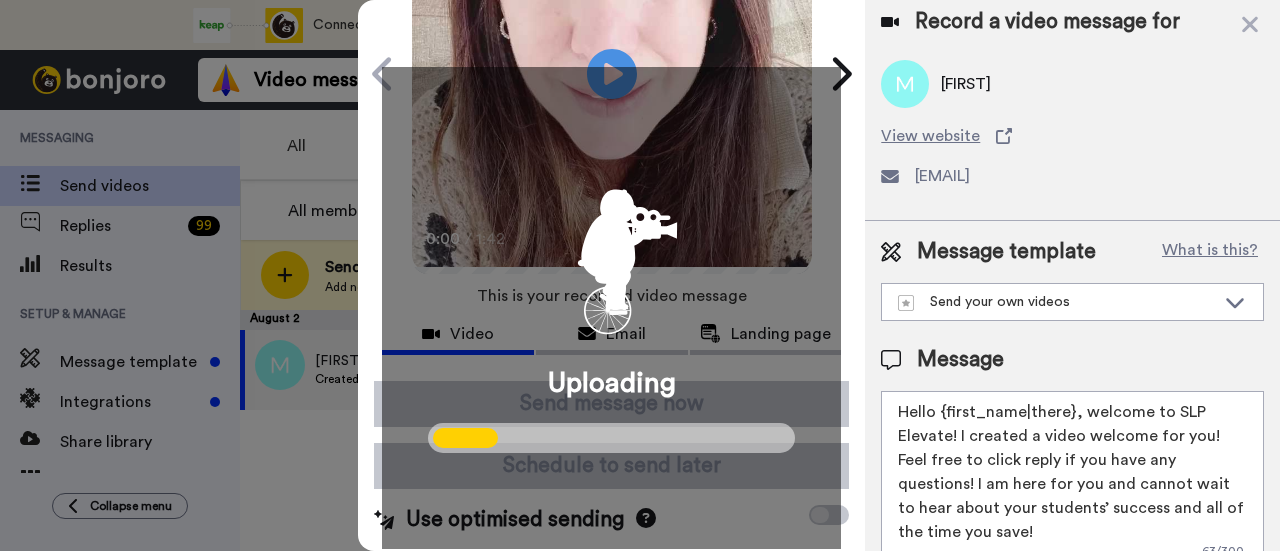 scroll, scrollTop: 10, scrollLeft: 0, axis: vertical 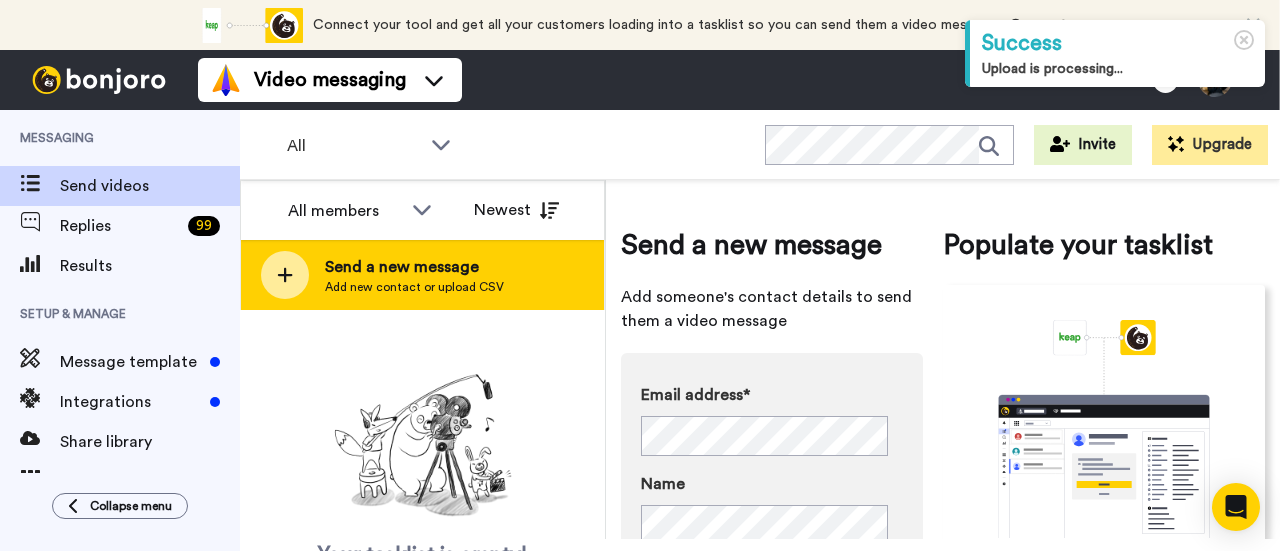 click on "Send a new message" at bounding box center (414, 267) 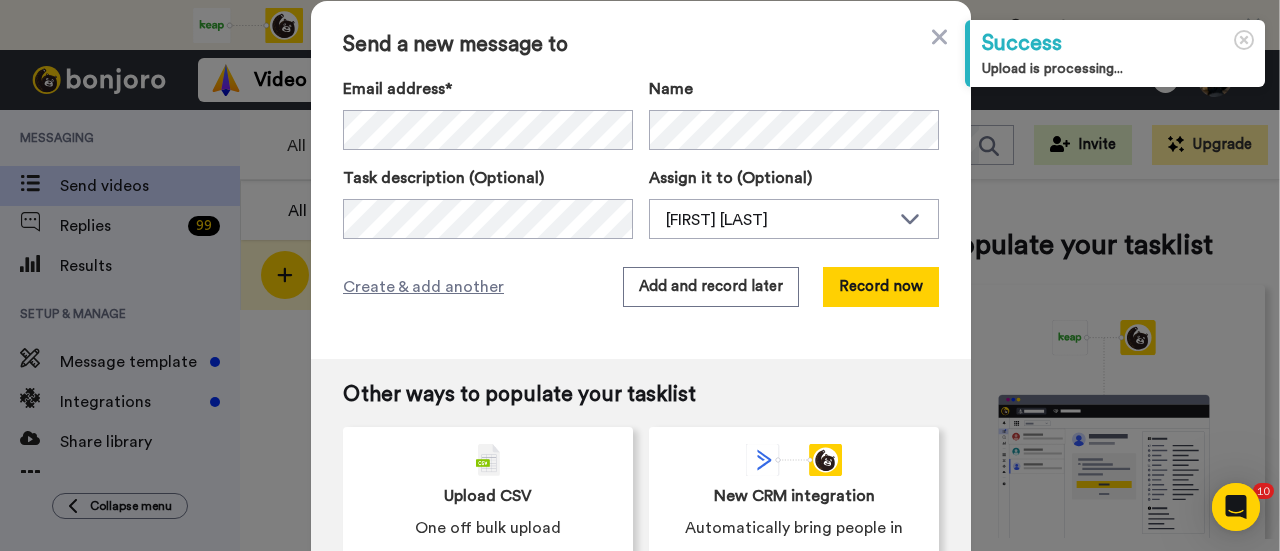 scroll, scrollTop: 0, scrollLeft: 0, axis: both 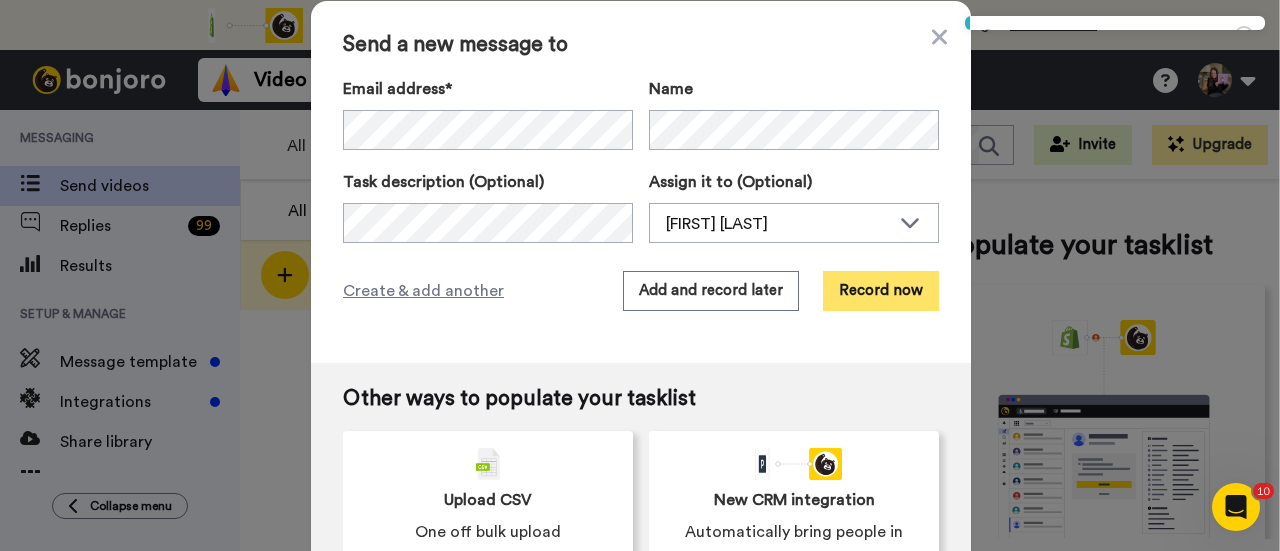click on "Record now" at bounding box center (881, 291) 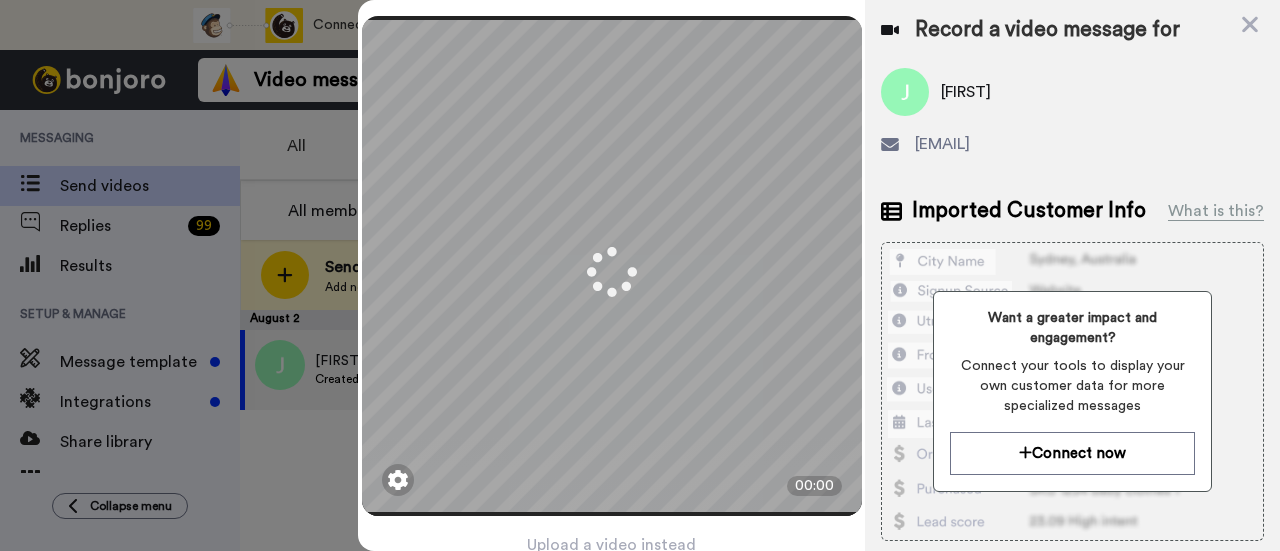 scroll, scrollTop: 96, scrollLeft: 0, axis: vertical 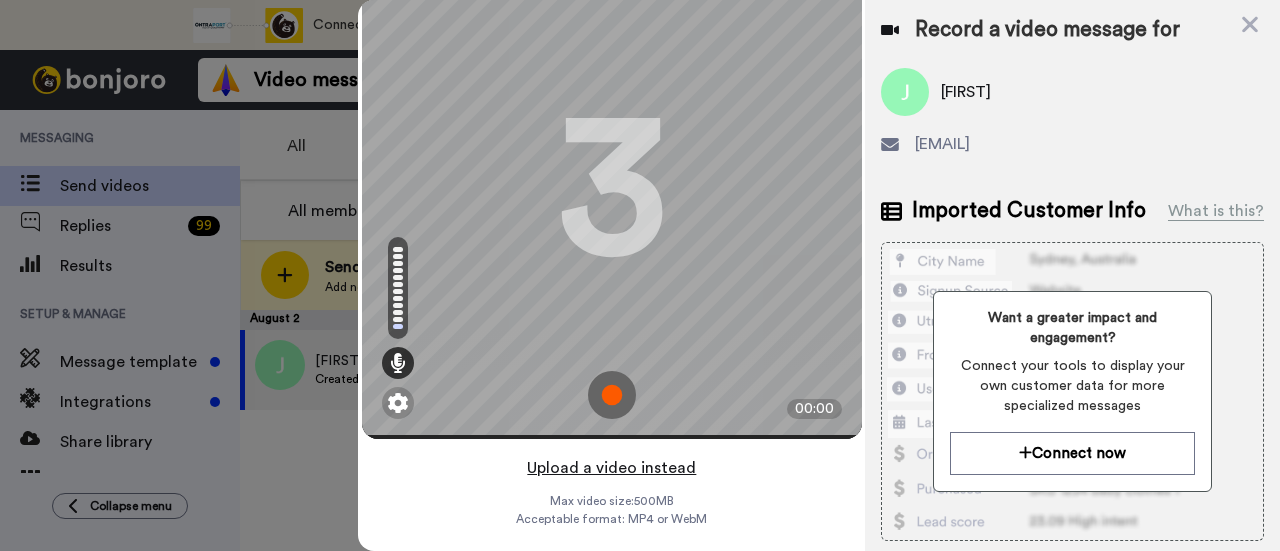 click on "Upload a video instead" at bounding box center [611, 468] 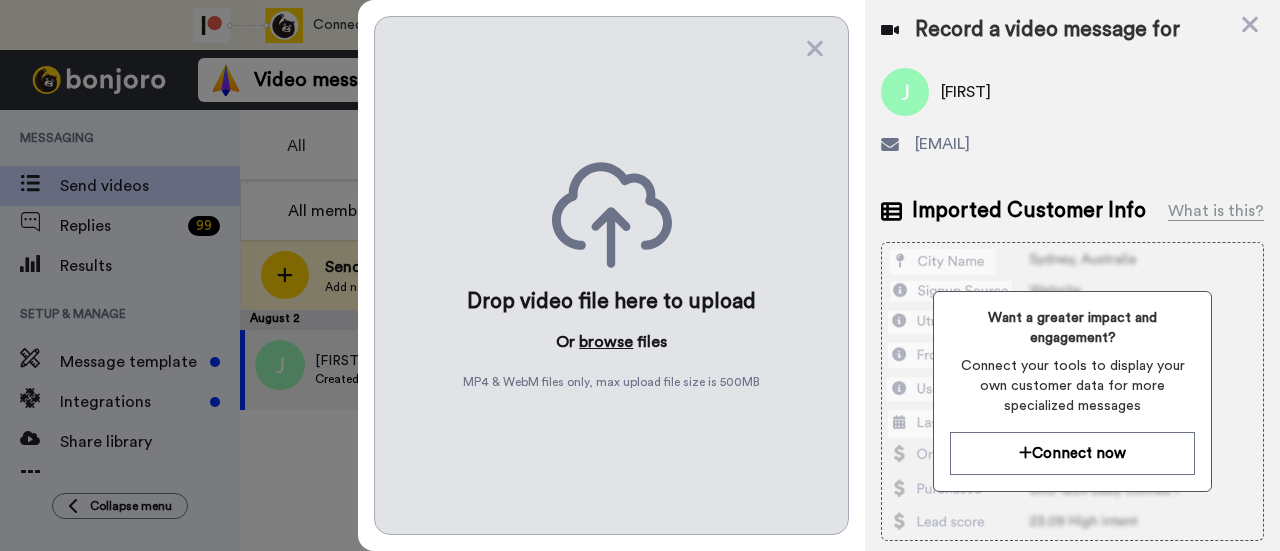 click on "browse" at bounding box center [606, 342] 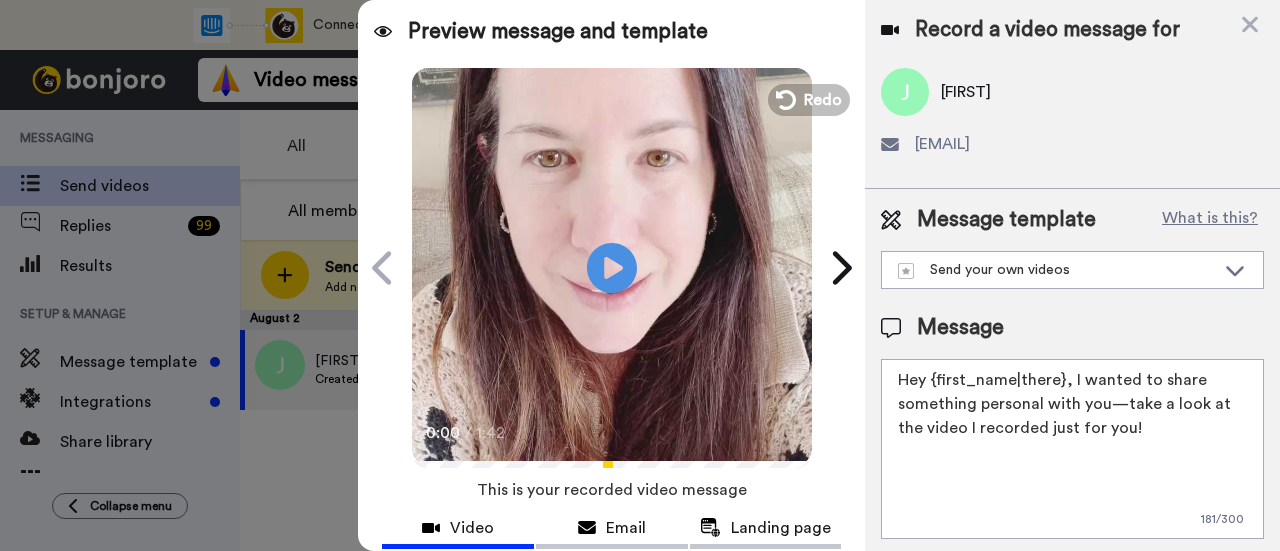 drag, startPoint x: 1139, startPoint y: 423, endPoint x: 1070, endPoint y: 363, distance: 91.43851 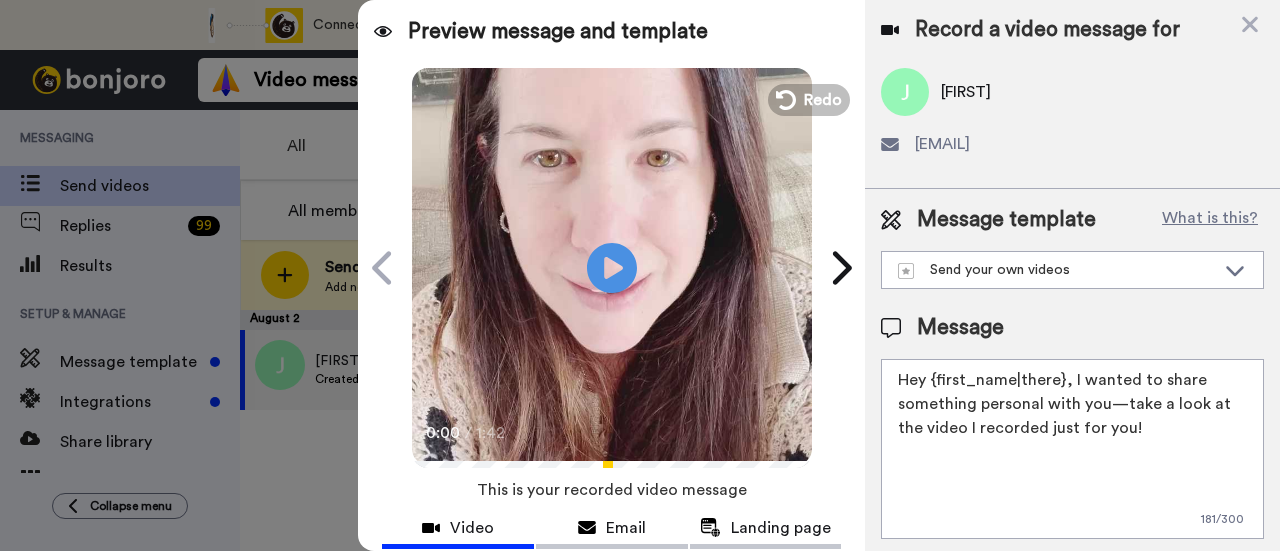 paste on "welcome to SLP Elevate! I created a video welcome for you! Feel free to click reply if you have any questions! I am here for you and cannot wait to hear about your students’ success and all of the time you save" 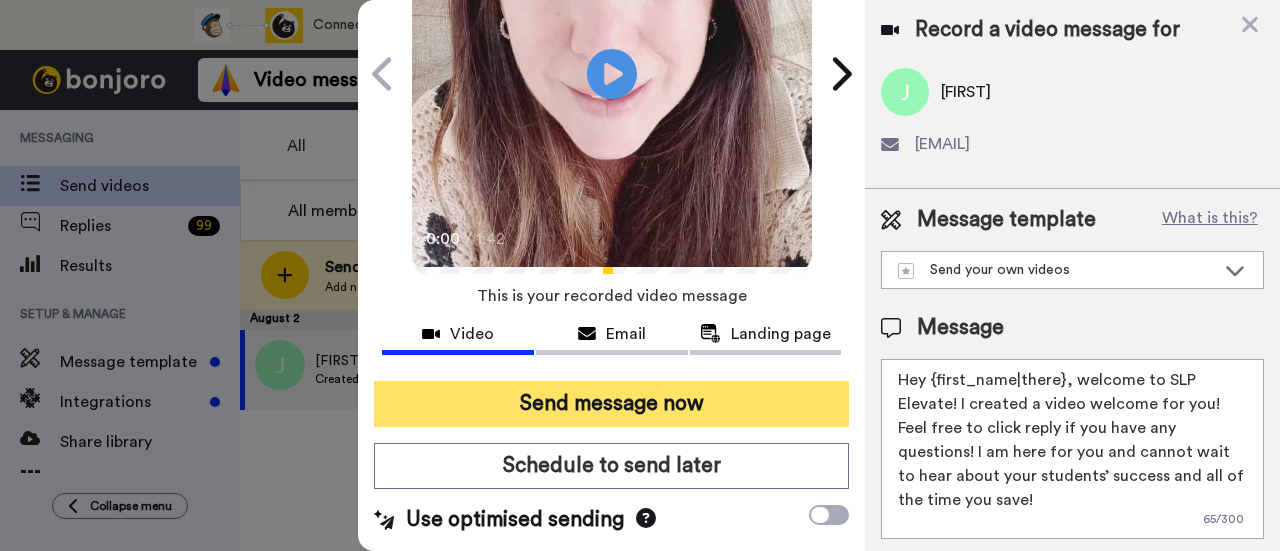 scroll, scrollTop: 200, scrollLeft: 0, axis: vertical 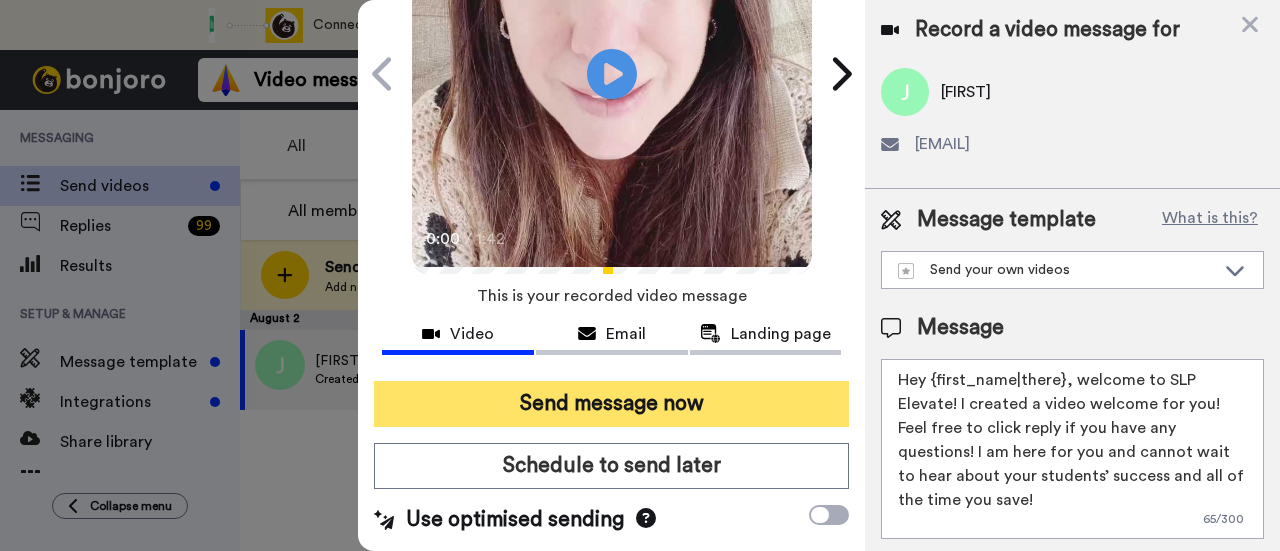 type on "Hey {first_name|there}, welcome to SLP Elevate! I created a video welcome for you! Feel free to click reply if you have any questions! I am here for you and cannot wait to hear about your students’ success and all of the time you save!" 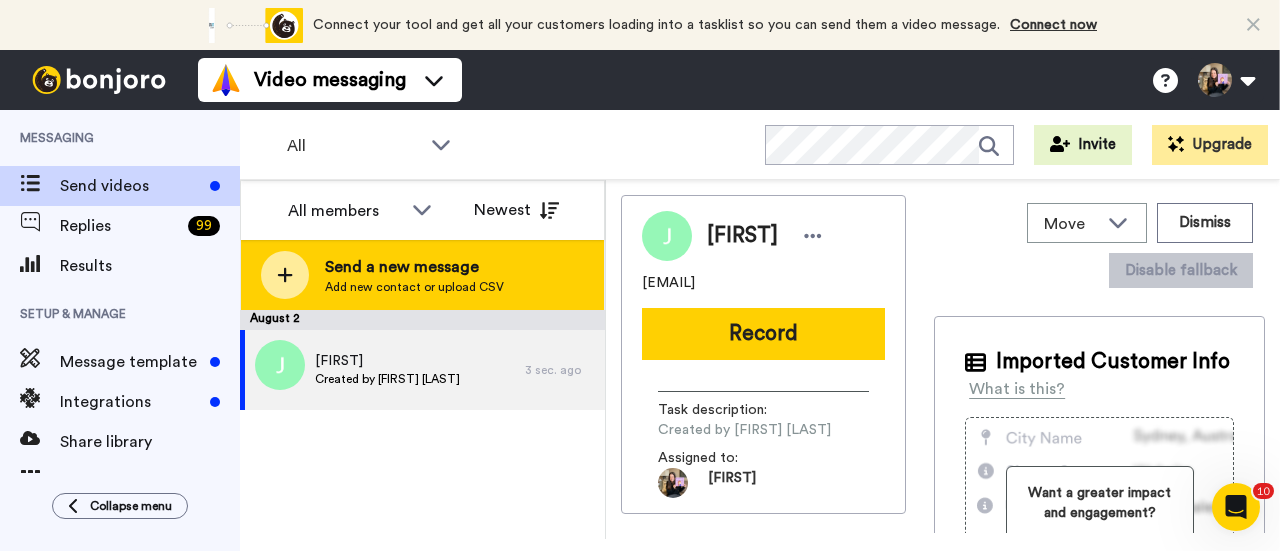 scroll, scrollTop: 0, scrollLeft: 0, axis: both 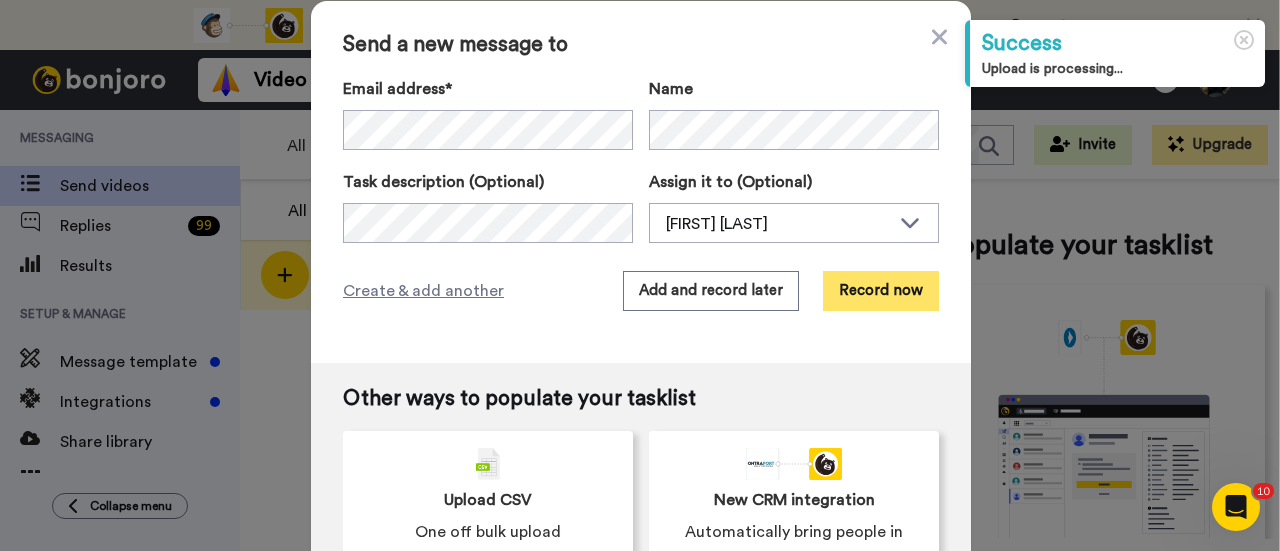 click on "Record now" at bounding box center (881, 291) 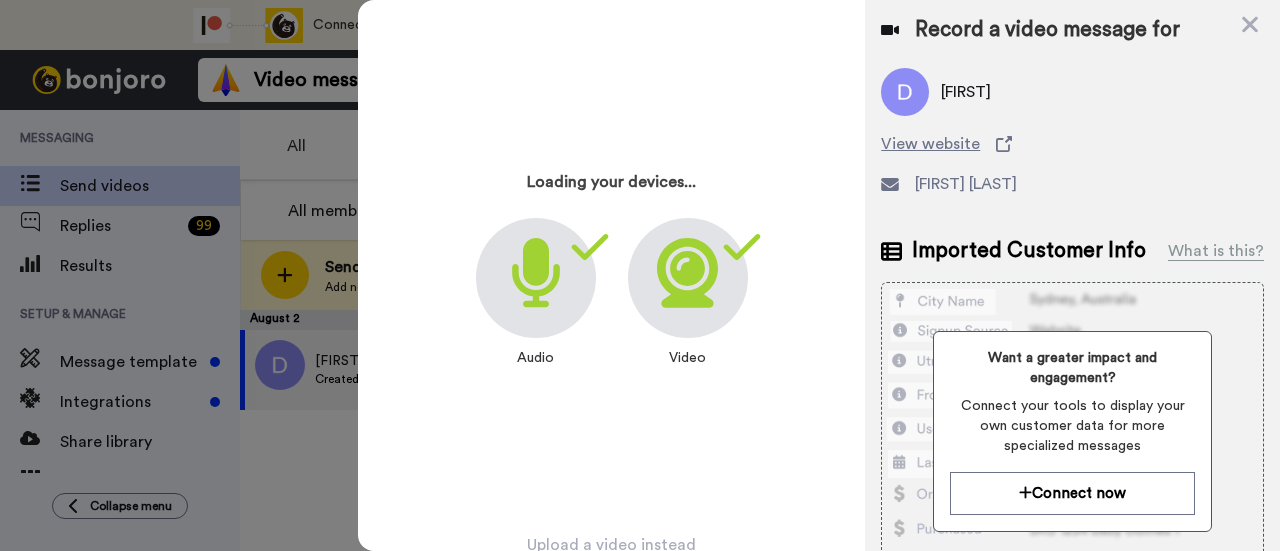 scroll, scrollTop: 96, scrollLeft: 0, axis: vertical 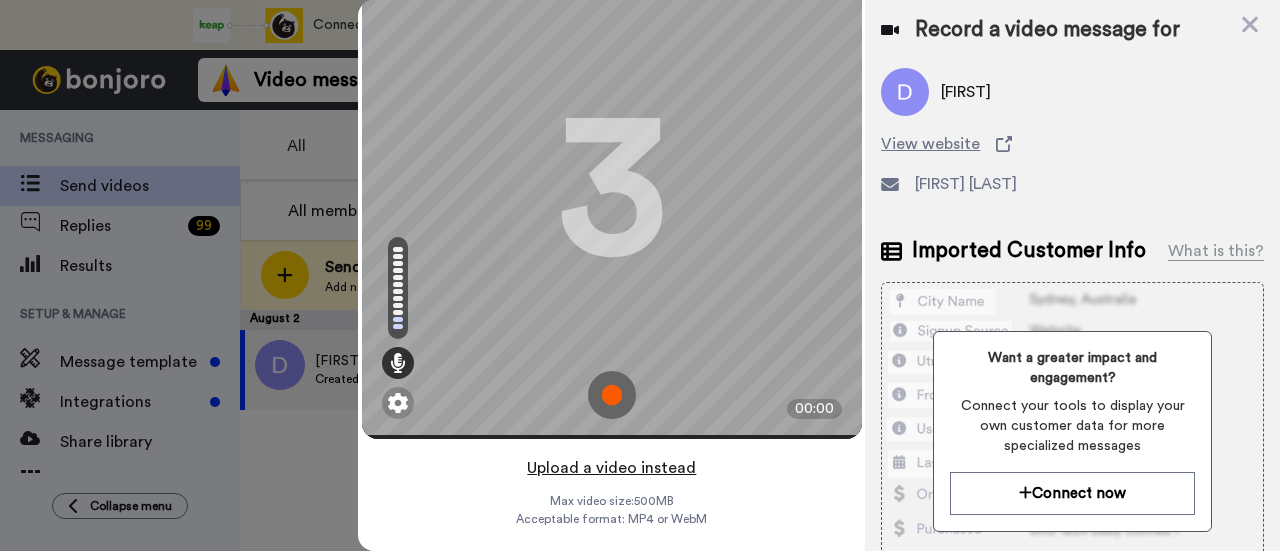 click on "Upload a video instead" at bounding box center (611, 468) 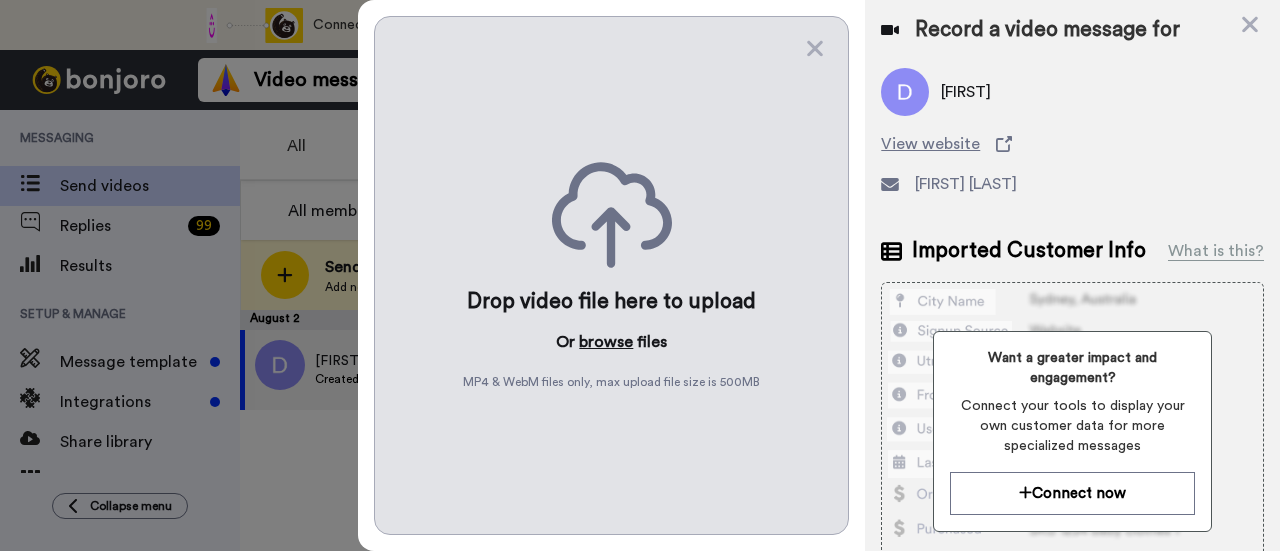 click on "browse" at bounding box center [606, 342] 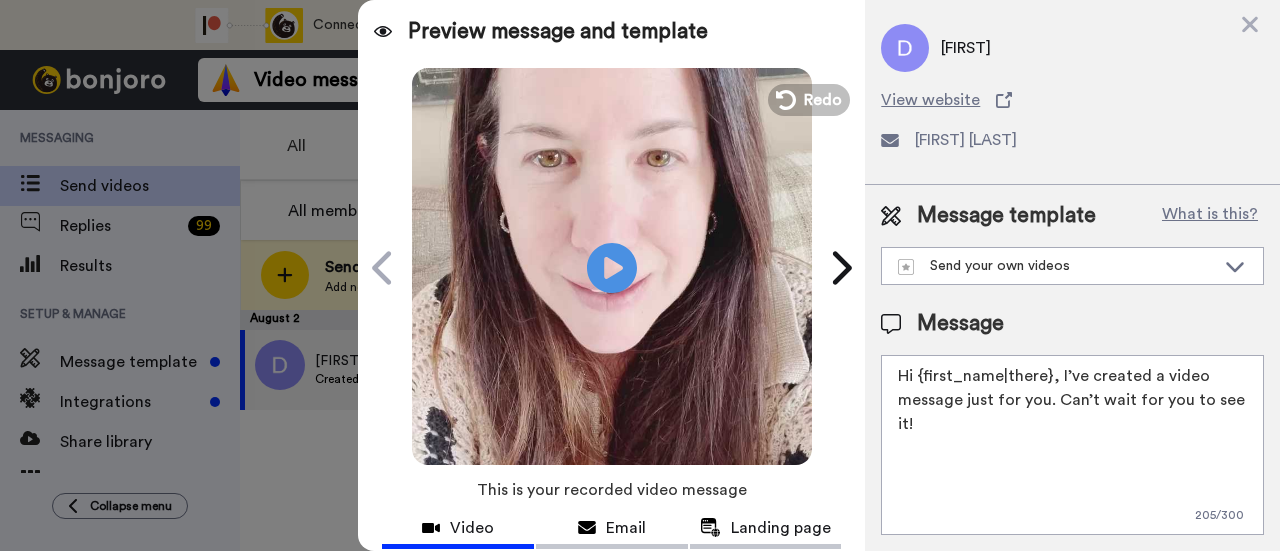 scroll, scrollTop: 0, scrollLeft: 0, axis: both 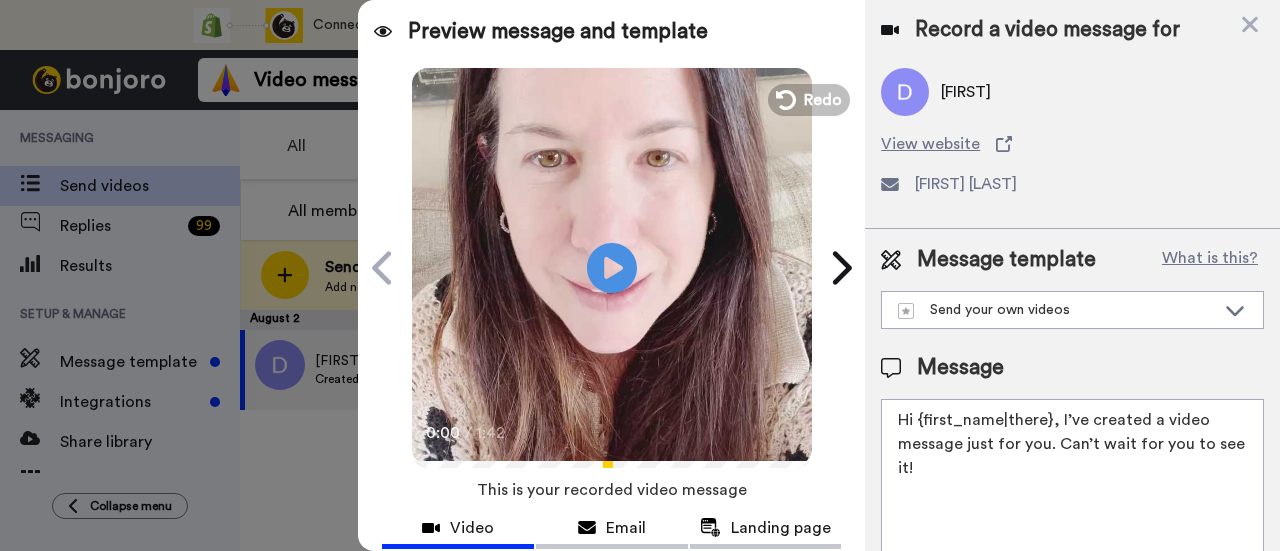 drag, startPoint x: 1099, startPoint y: 472, endPoint x: 1056, endPoint y: 423, distance: 65.192024 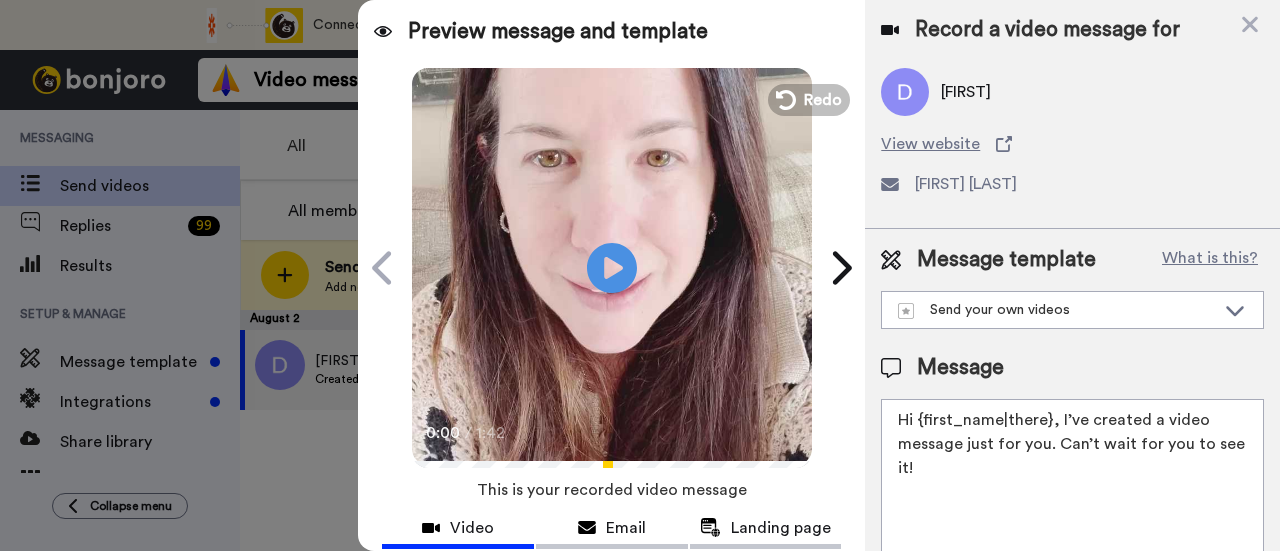 paste on "welcome to SLP Elevate! I created a video welcome for you! Feel free to click reply if you have any questions! I am here for you and cannot wait to hear about your students’ success and all of the time you save" 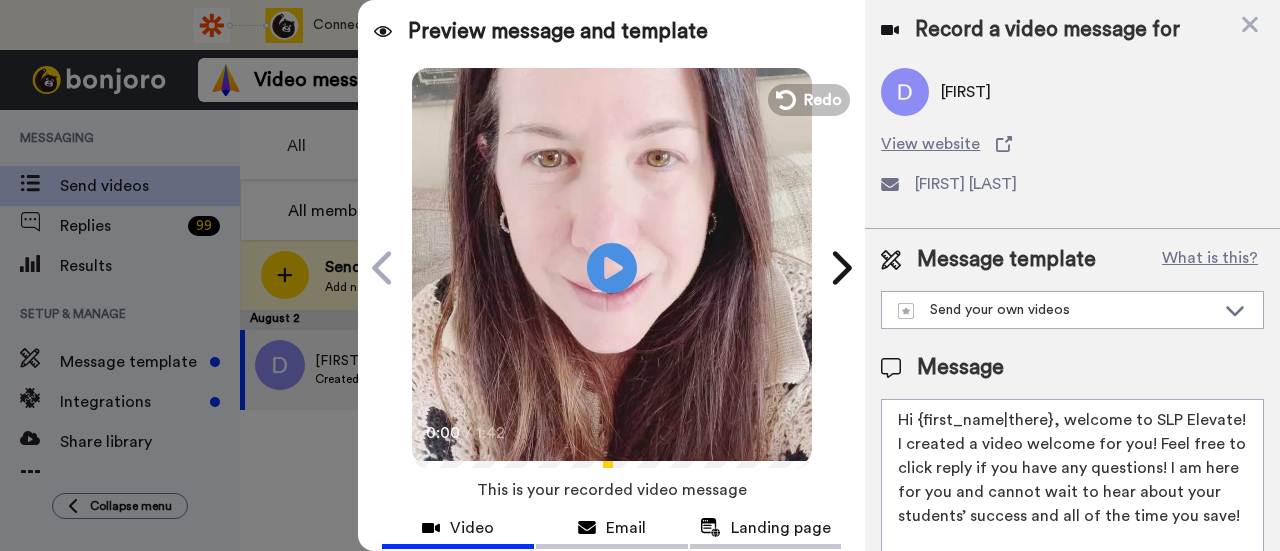 scroll, scrollTop: 8, scrollLeft: 0, axis: vertical 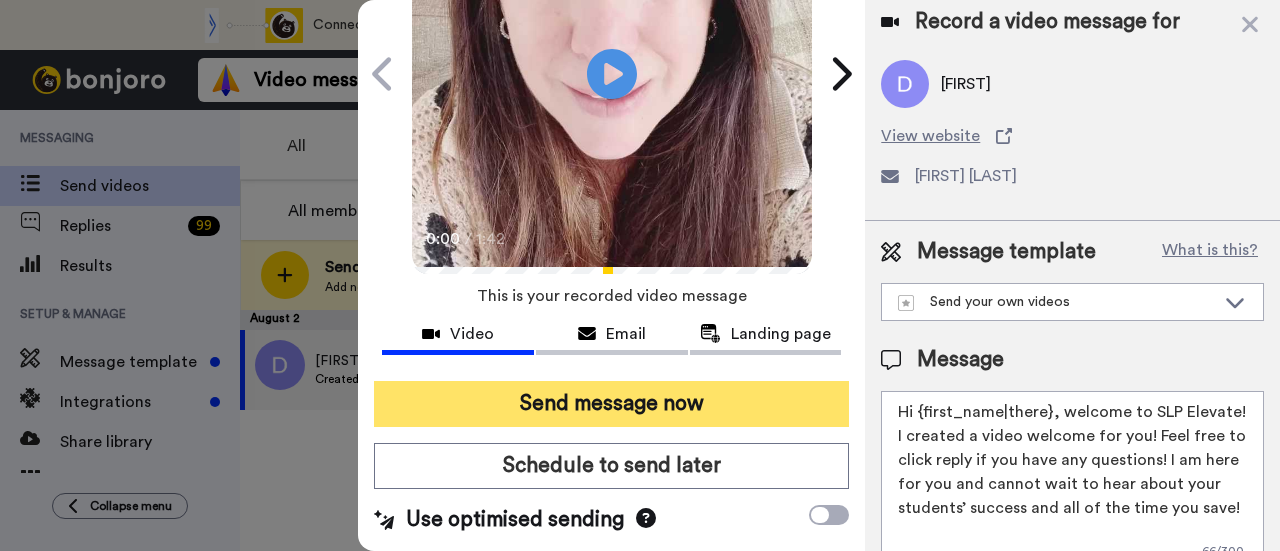 type on "Hi {first_name|there}, welcome to SLP Elevate! I created a video welcome for you! Feel free to click reply if you have any questions! I am here for you and cannot wait to hear about your students’ success and all of the time you save!" 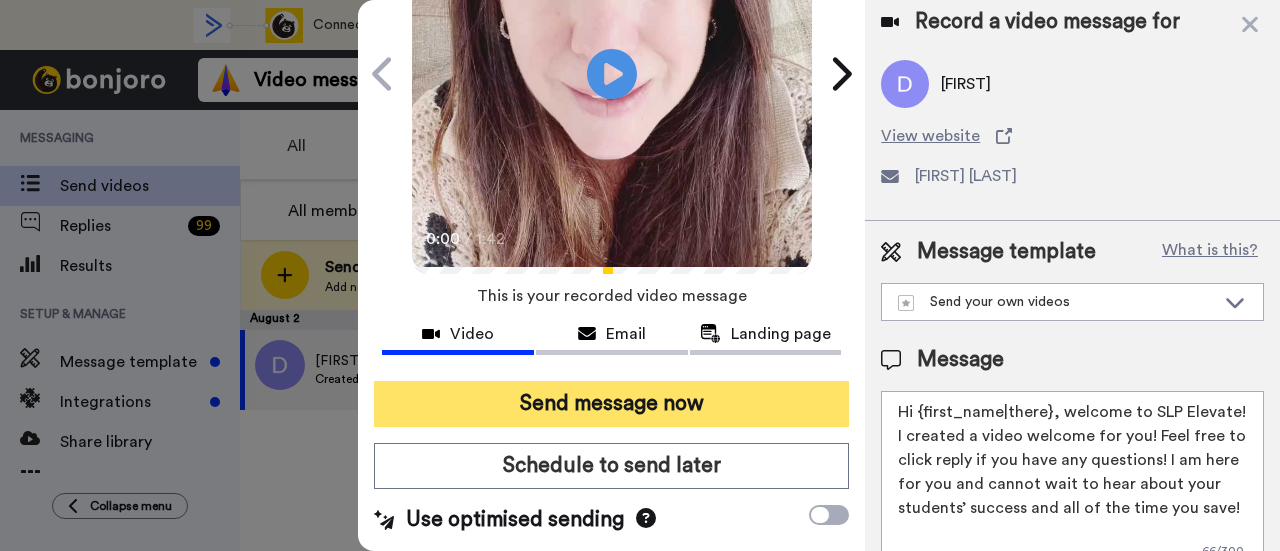 click on "Send message now" at bounding box center (611, 404) 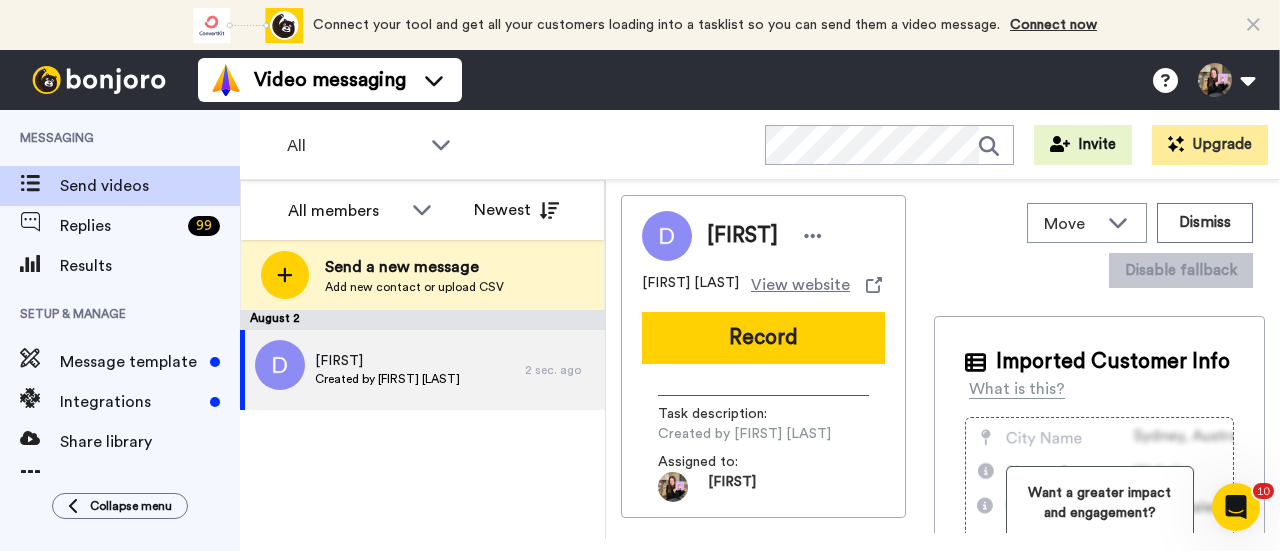 scroll, scrollTop: 0, scrollLeft: 0, axis: both 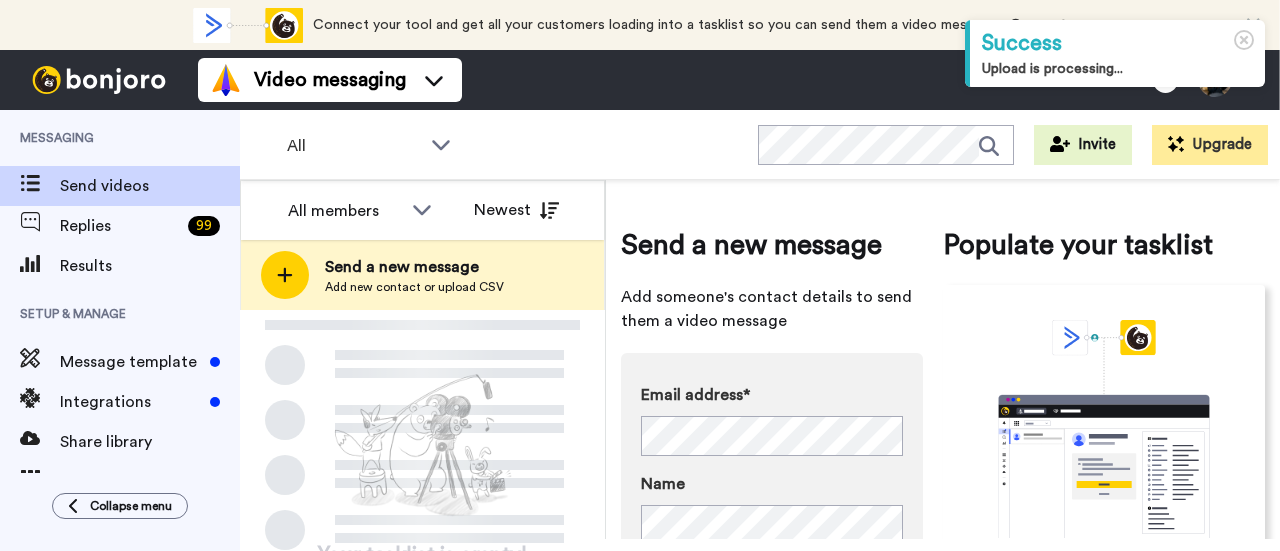 click on "Send a new message Add new contact or upload CSV" at bounding box center [422, 275] 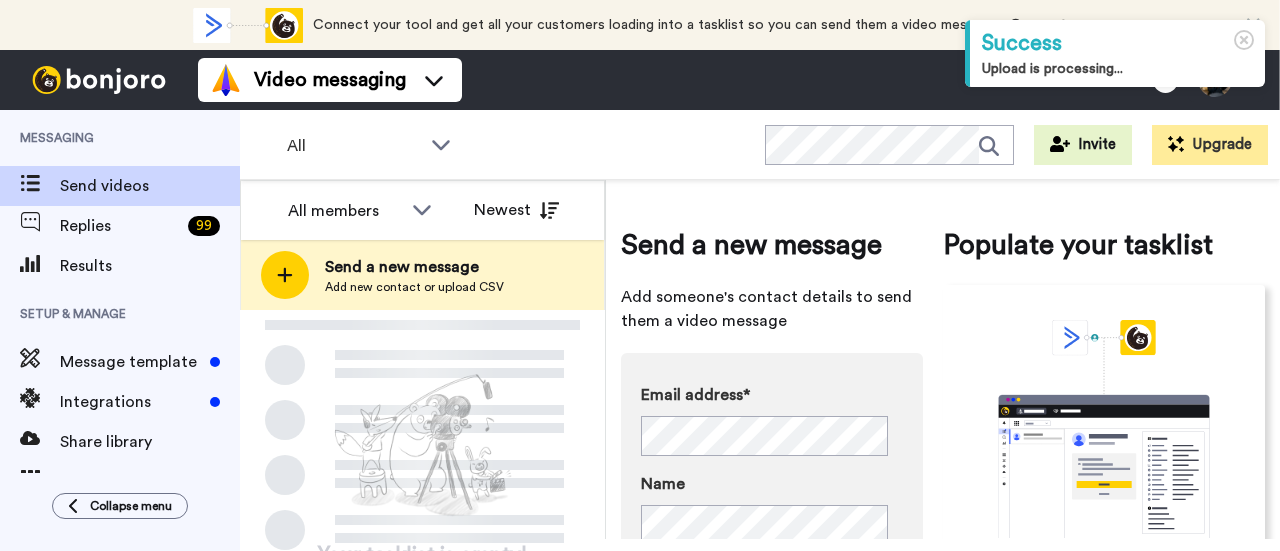 scroll, scrollTop: 0, scrollLeft: 0, axis: both 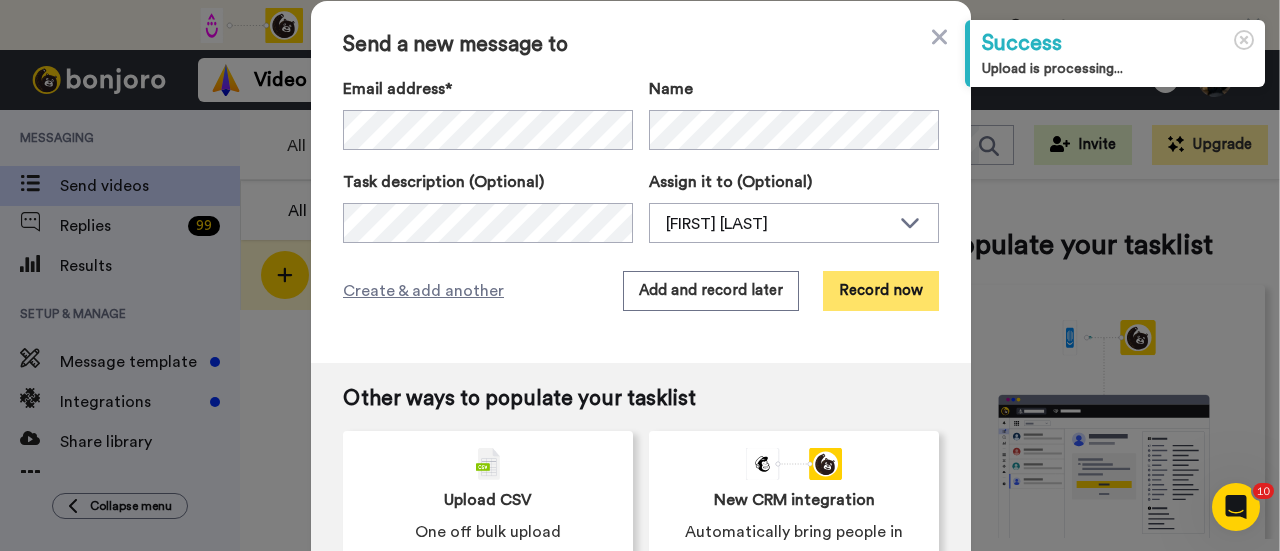 click on "Record now" at bounding box center [881, 291] 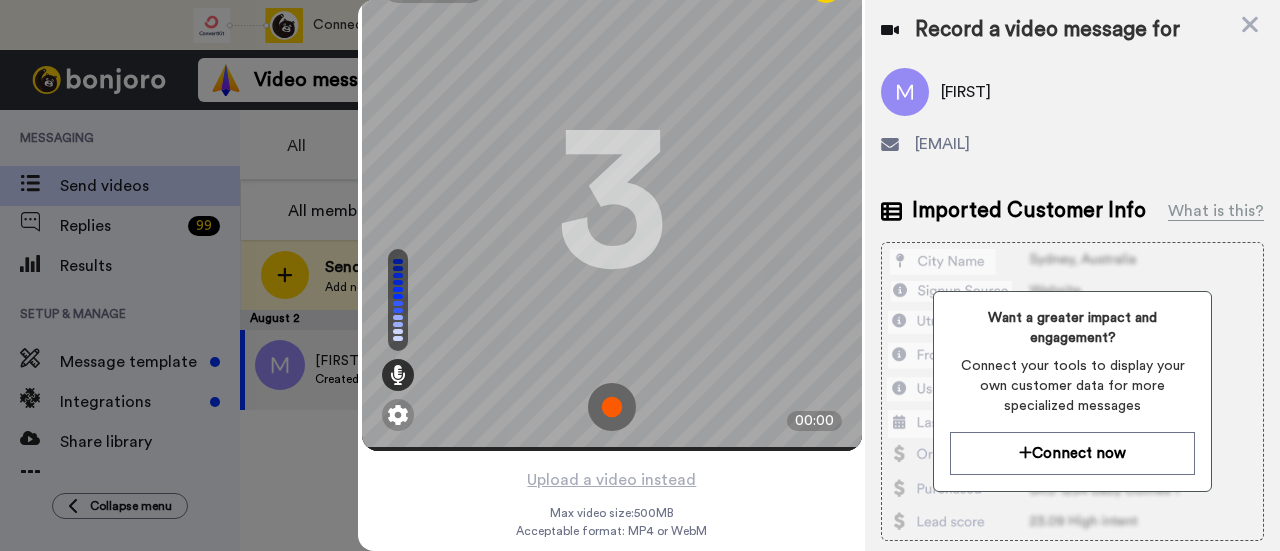 scroll, scrollTop: 96, scrollLeft: 0, axis: vertical 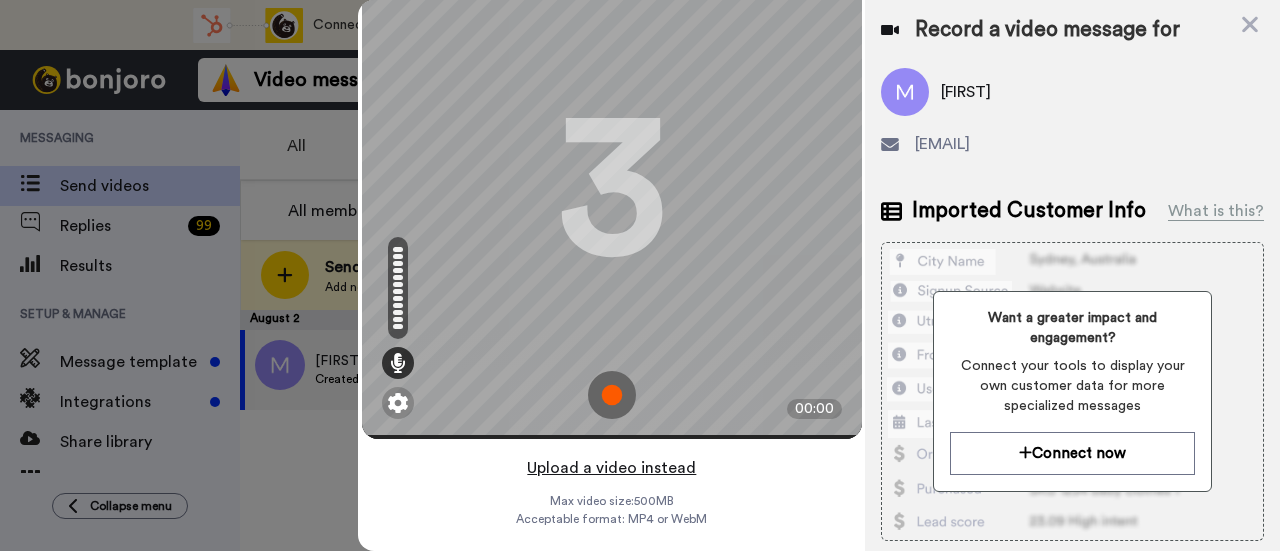 click on "Upload a video instead" at bounding box center [611, 468] 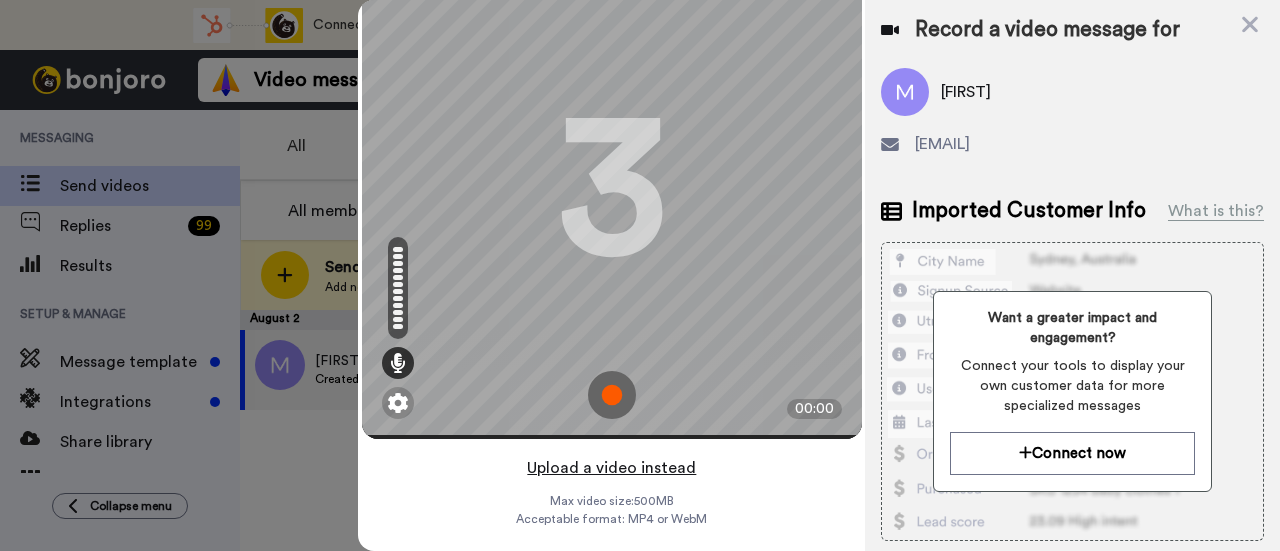 scroll, scrollTop: 0, scrollLeft: 0, axis: both 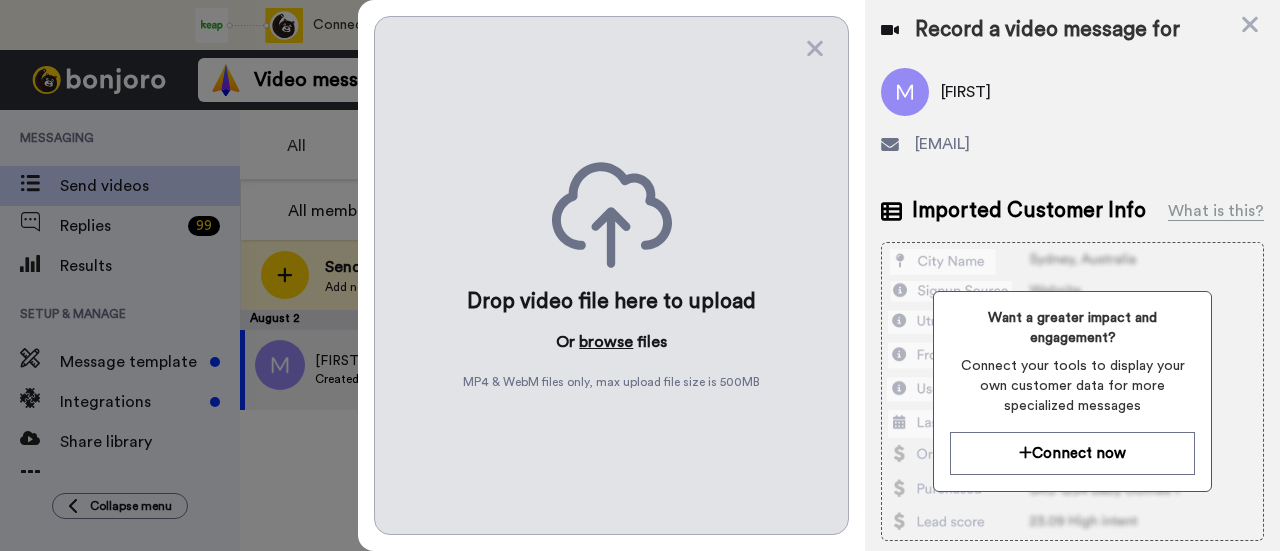 click on "browse" at bounding box center (606, 342) 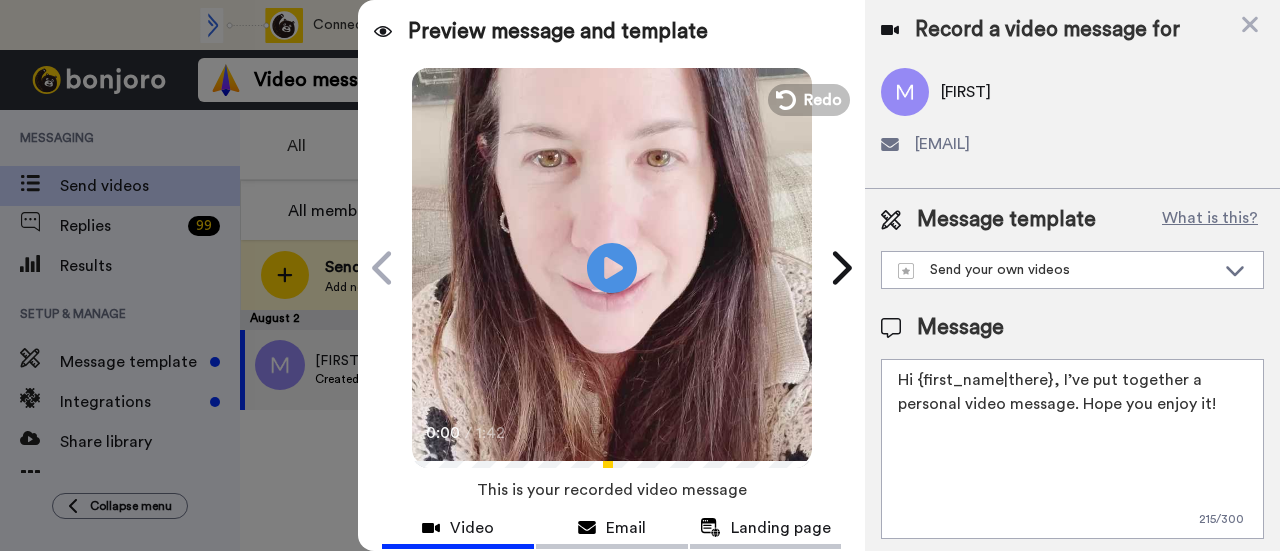 drag, startPoint x: 1218, startPoint y: 403, endPoint x: 1056, endPoint y: 383, distance: 163.2299 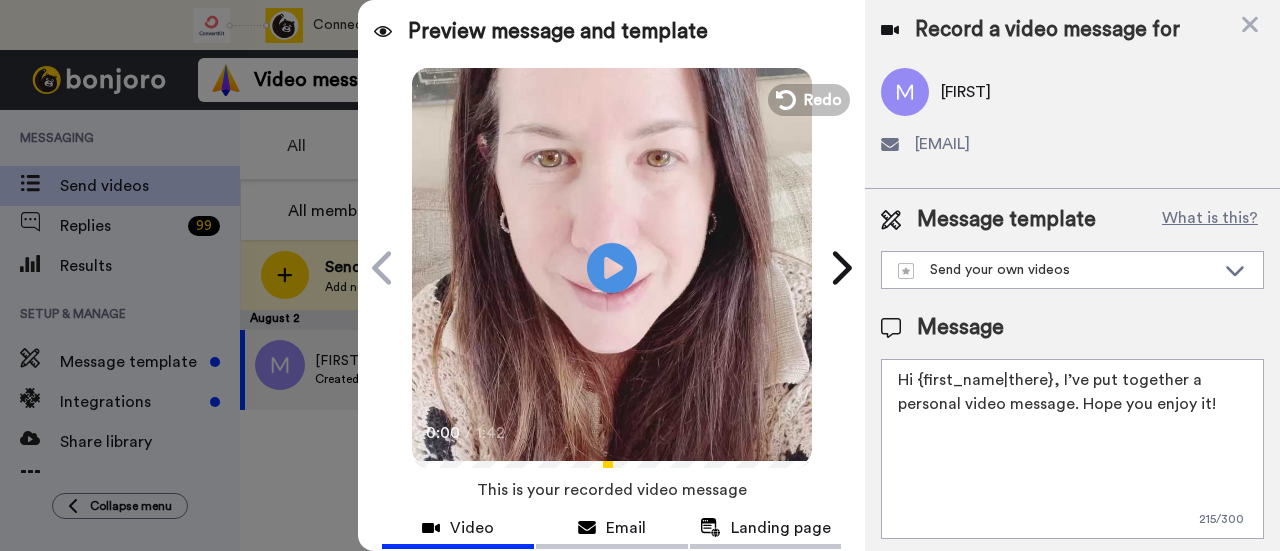 paste on "welcome to SLP Elevate! I created a video welcome for you! Feel free to click reply if you have any questions! I am here for you and cannot wait to hear about your students’ success and all of the time you save" 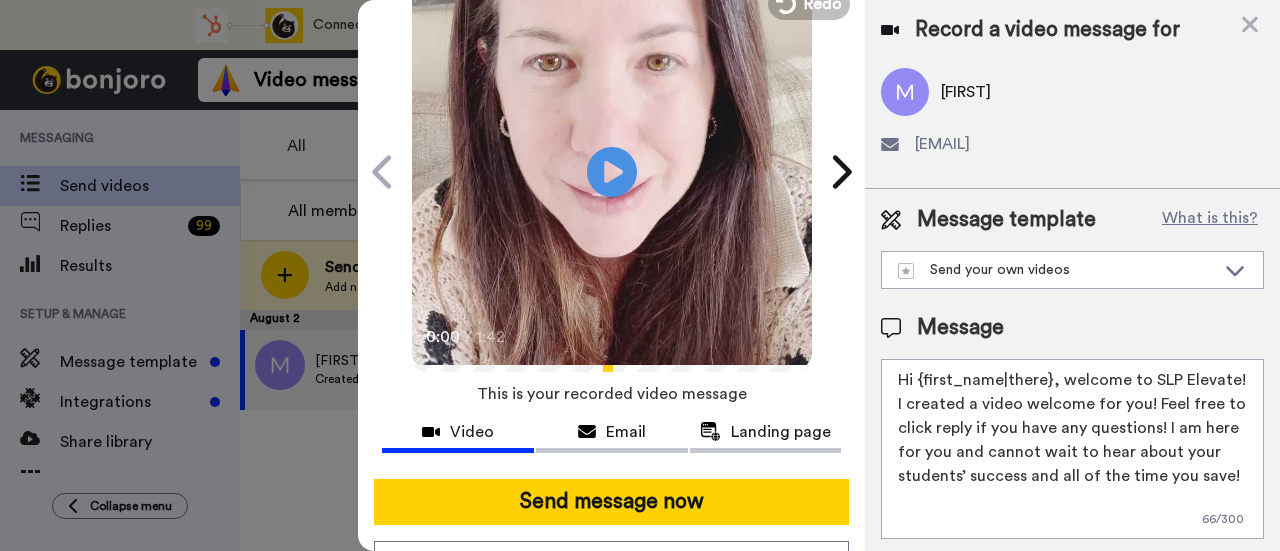scroll, scrollTop: 200, scrollLeft: 0, axis: vertical 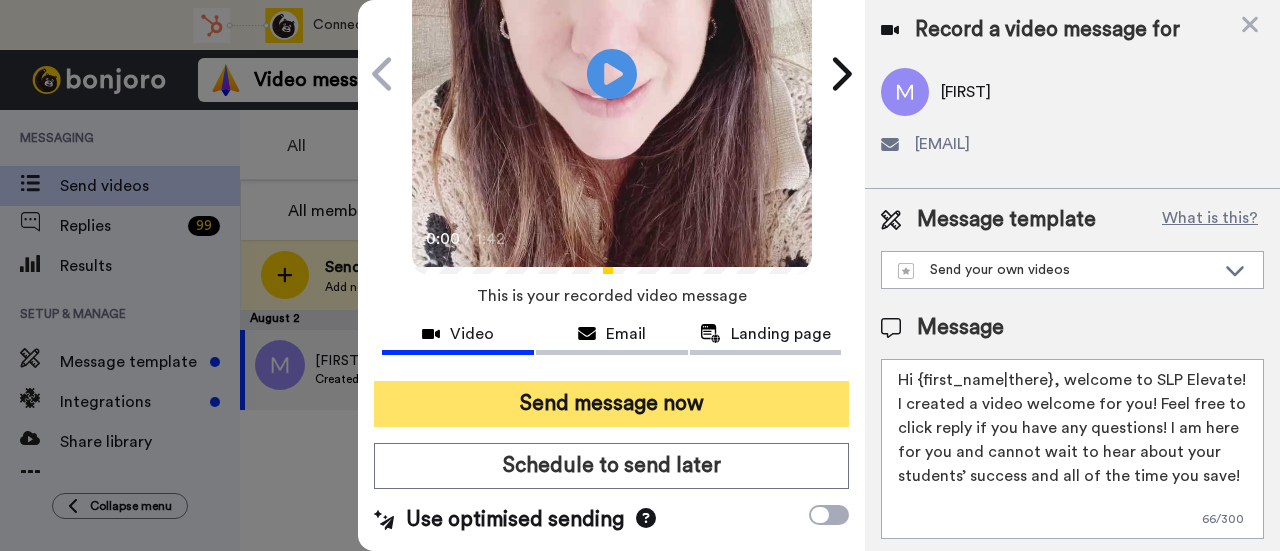 type on "Hi {first_name|there}, welcome to SLP Elevate! I created a video welcome for you! Feel free to click reply if you have any questions! I am here for you and cannot wait to hear about your students’ success and all of the time you save!" 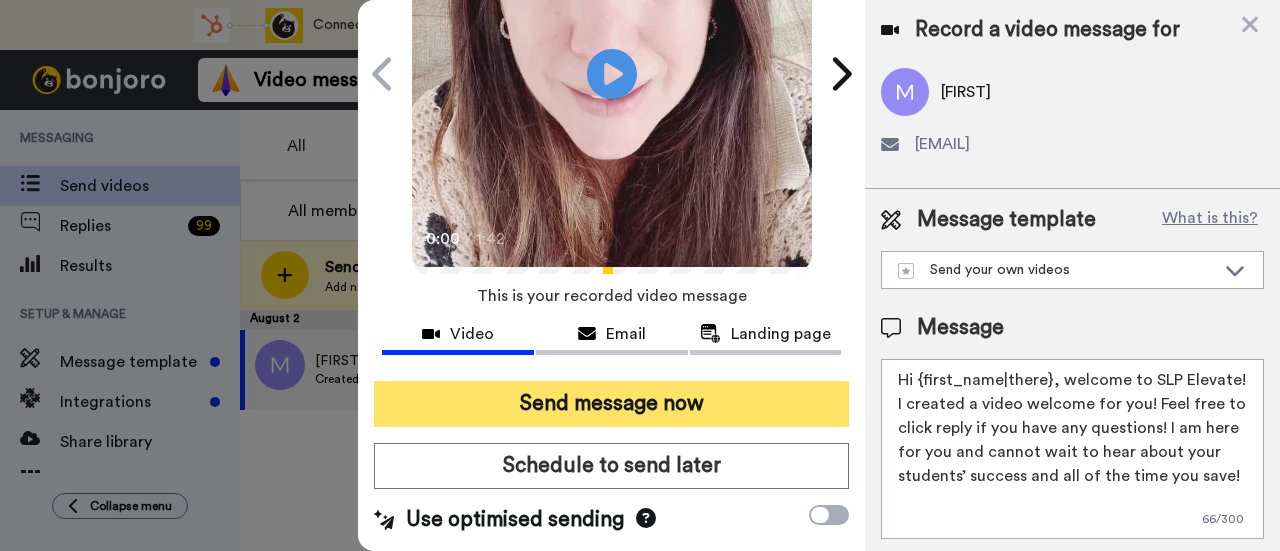 click on "Send message now" at bounding box center [611, 404] 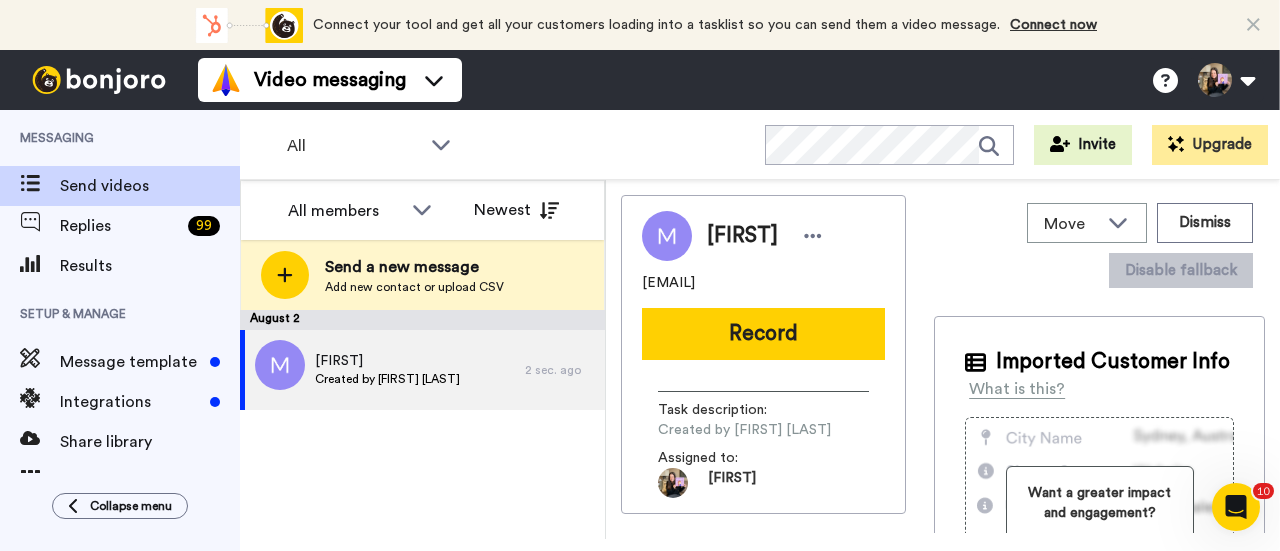 scroll, scrollTop: 0, scrollLeft: 0, axis: both 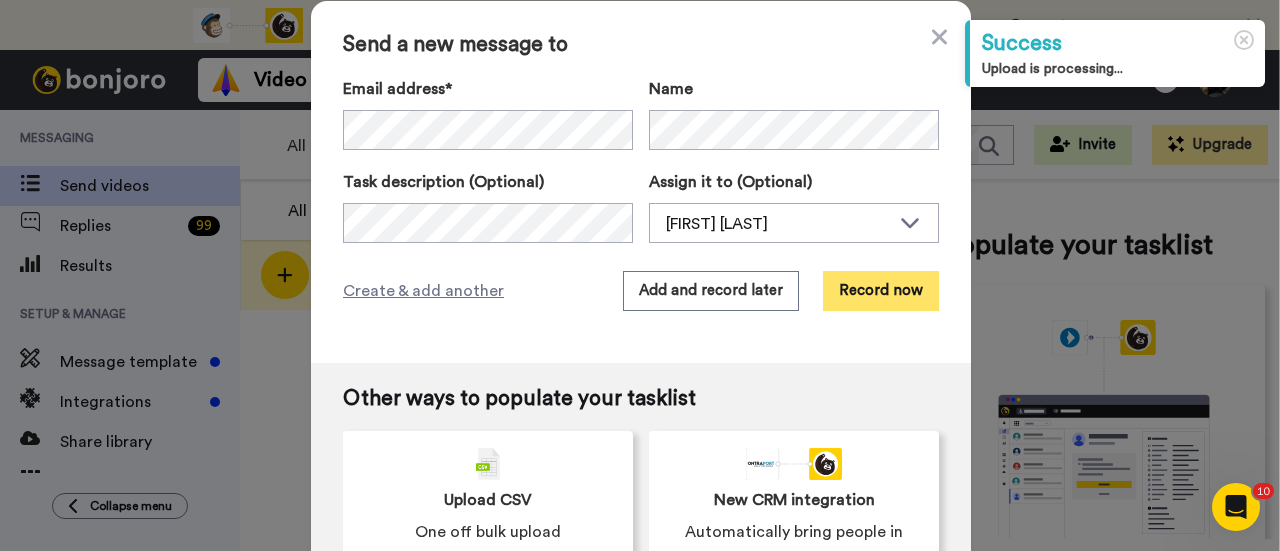 click on "Record now" at bounding box center (881, 291) 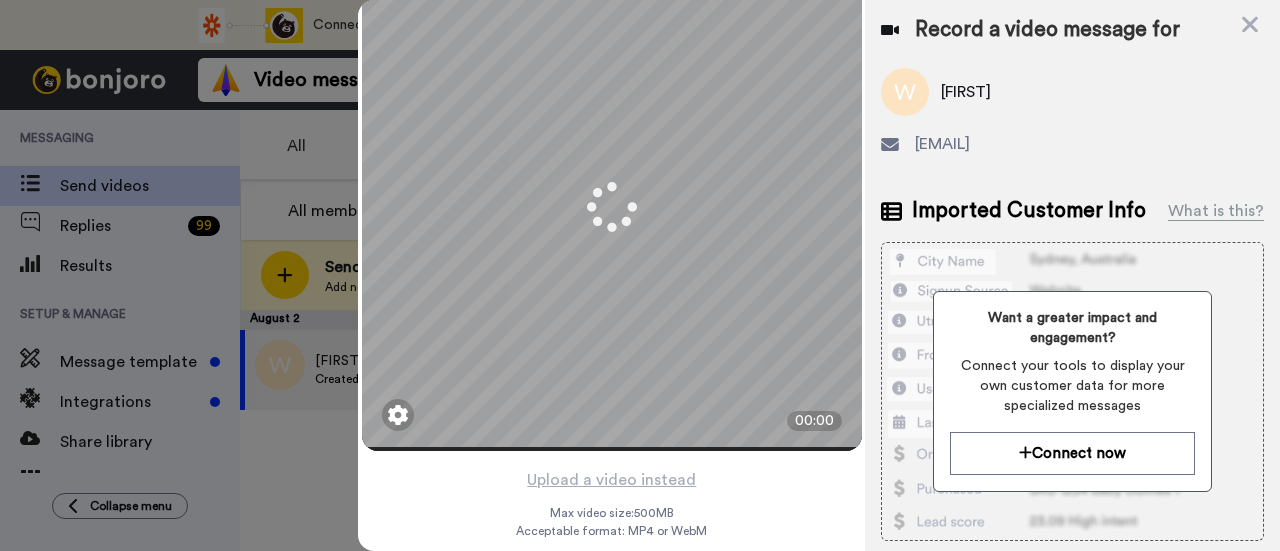 scroll, scrollTop: 96, scrollLeft: 0, axis: vertical 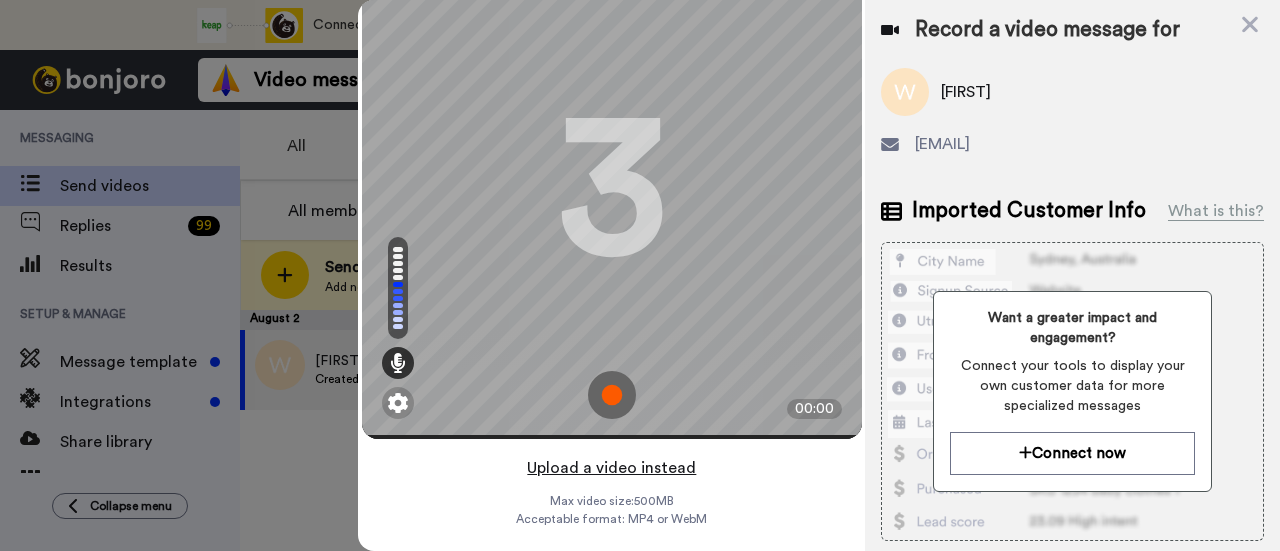 click on "Upload a video instead" at bounding box center [611, 468] 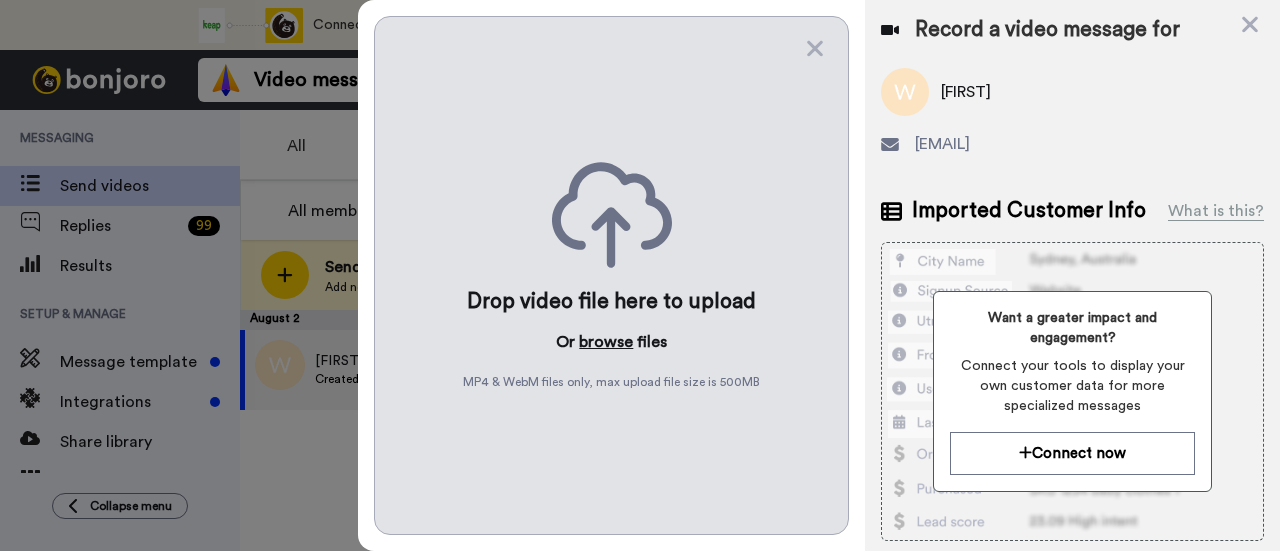 click on "browse" at bounding box center (606, 342) 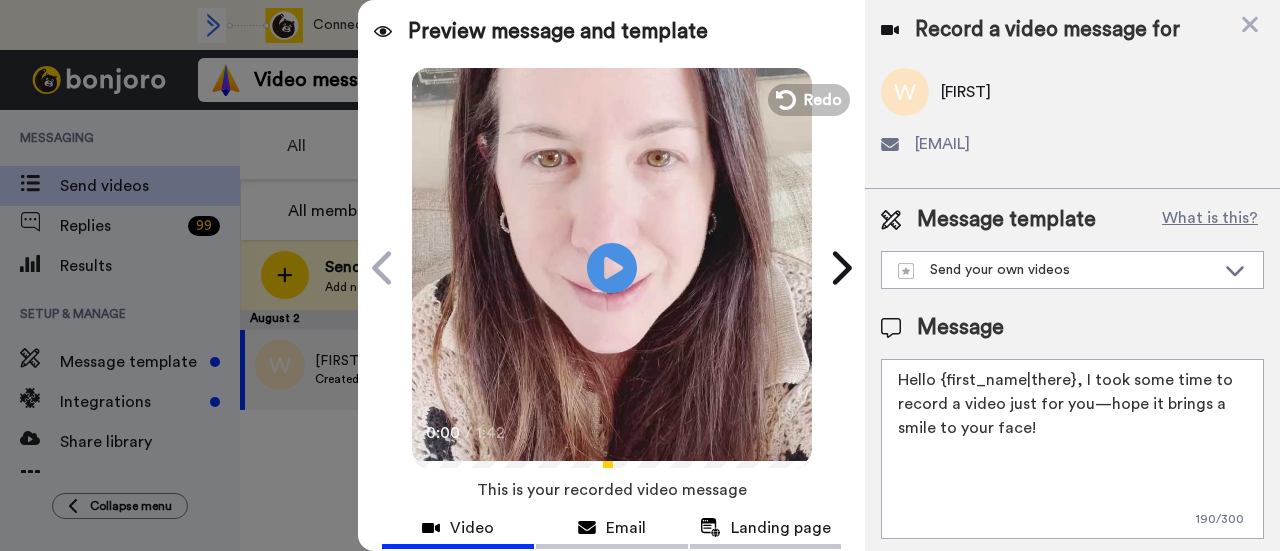 drag, startPoint x: 1048, startPoint y: 420, endPoint x: 1078, endPoint y: 383, distance: 47.63402 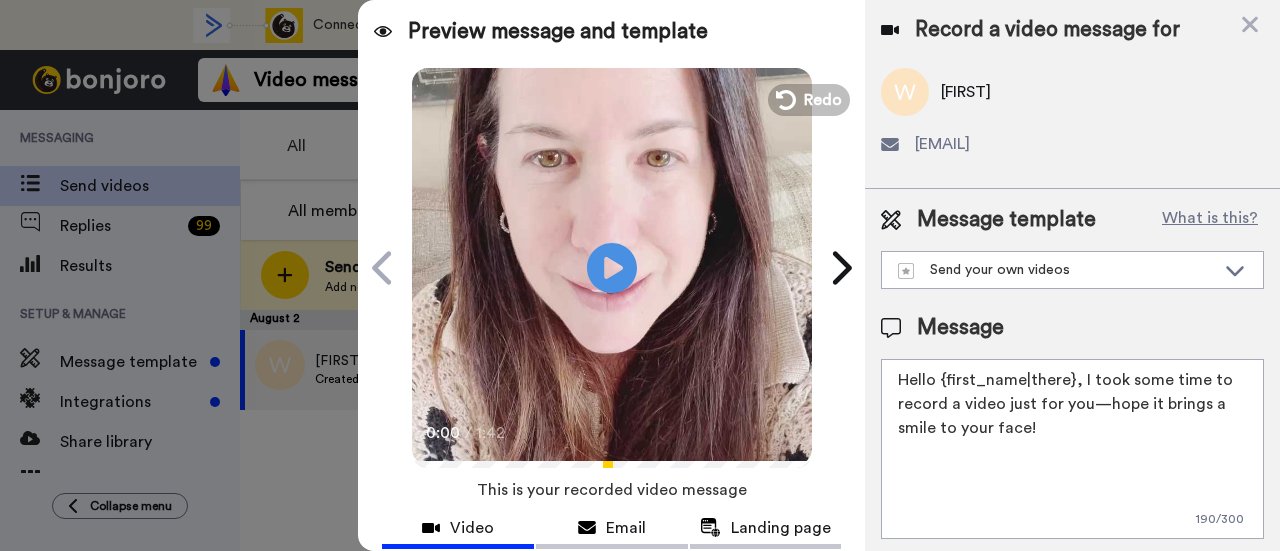 paste on "welcome to SLP Elevate! I created a video welcome for you! Feel free to click reply if you have any questions! I am here for you and cannot wait to hear about your students’ success and all of the time you sav" 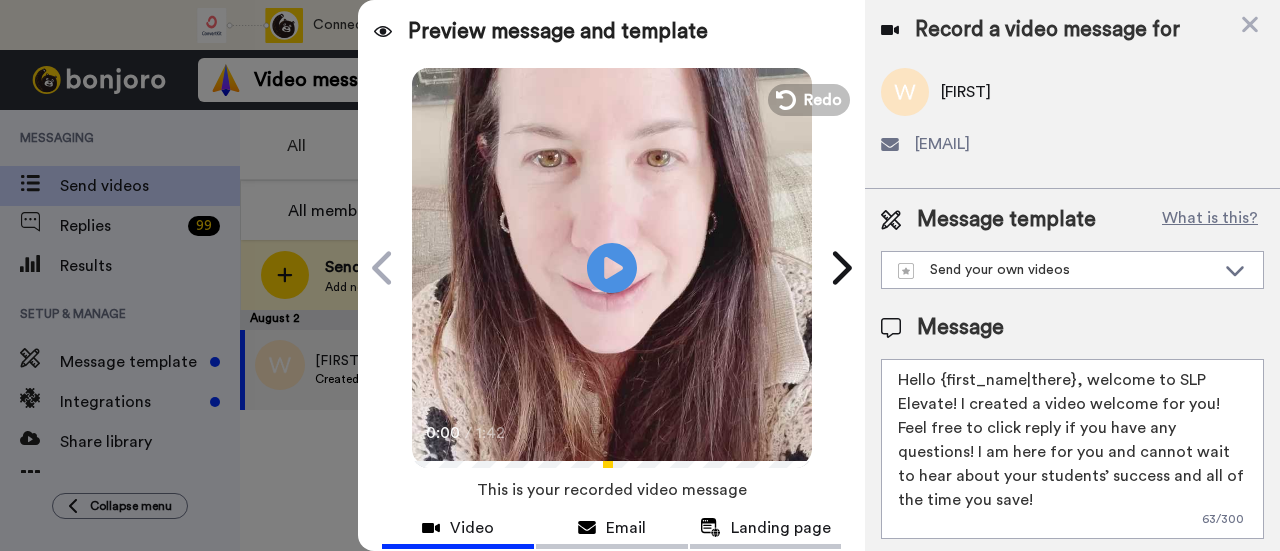 scroll, scrollTop: 100, scrollLeft: 0, axis: vertical 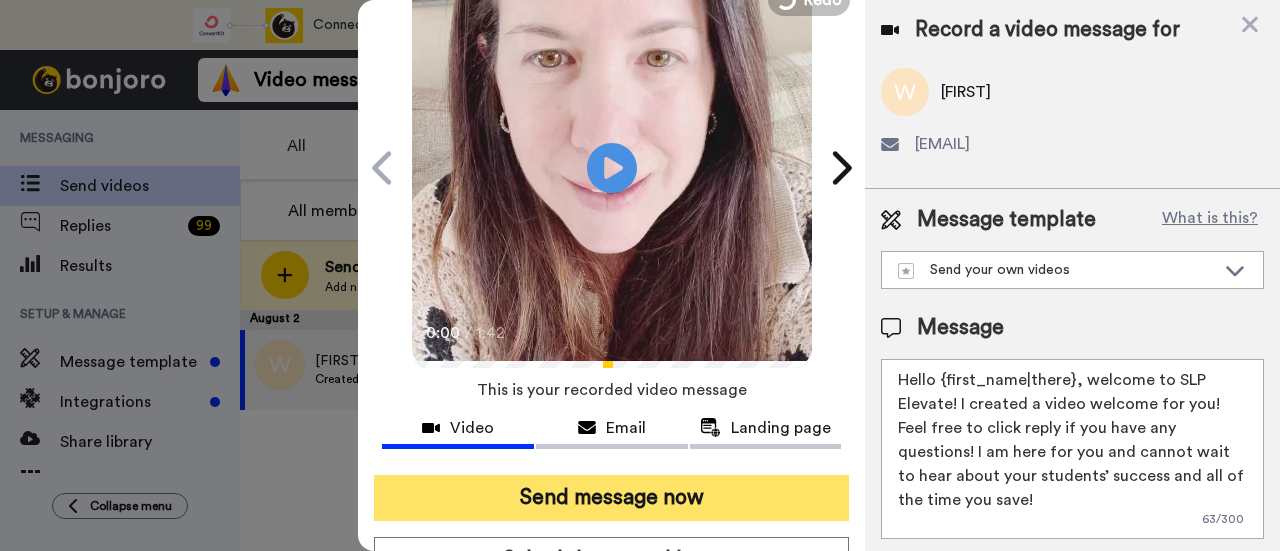 type on "Hello {first_name|there}, welcome to SLP Elevate! I created a video welcome for you! Feel free to click reply if you have any questions! I am here for you and cannot wait to hear about your students’ success and all of the time you save!" 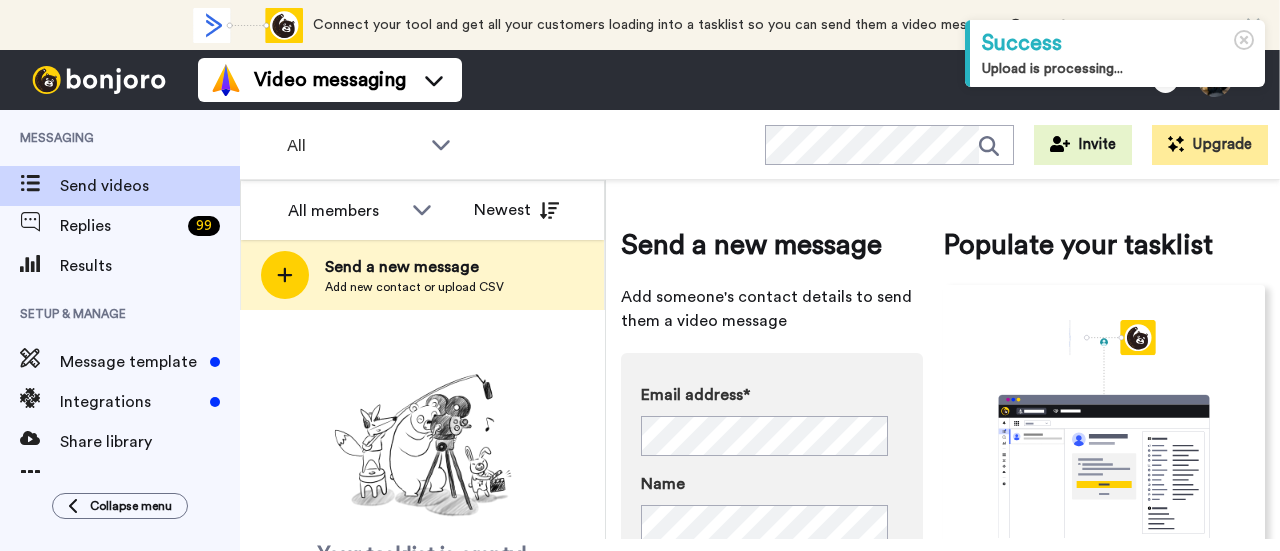 scroll, scrollTop: 0, scrollLeft: 0, axis: both 